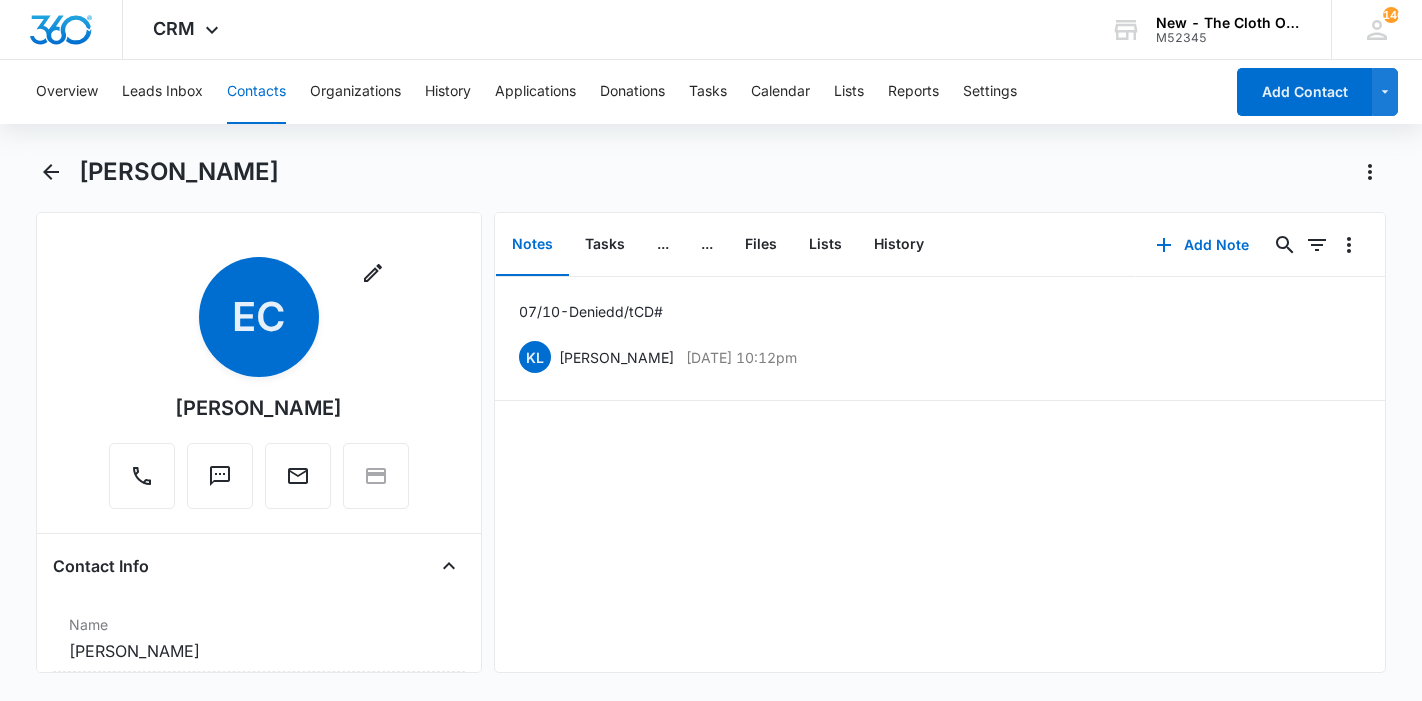 scroll, scrollTop: 0, scrollLeft: 0, axis: both 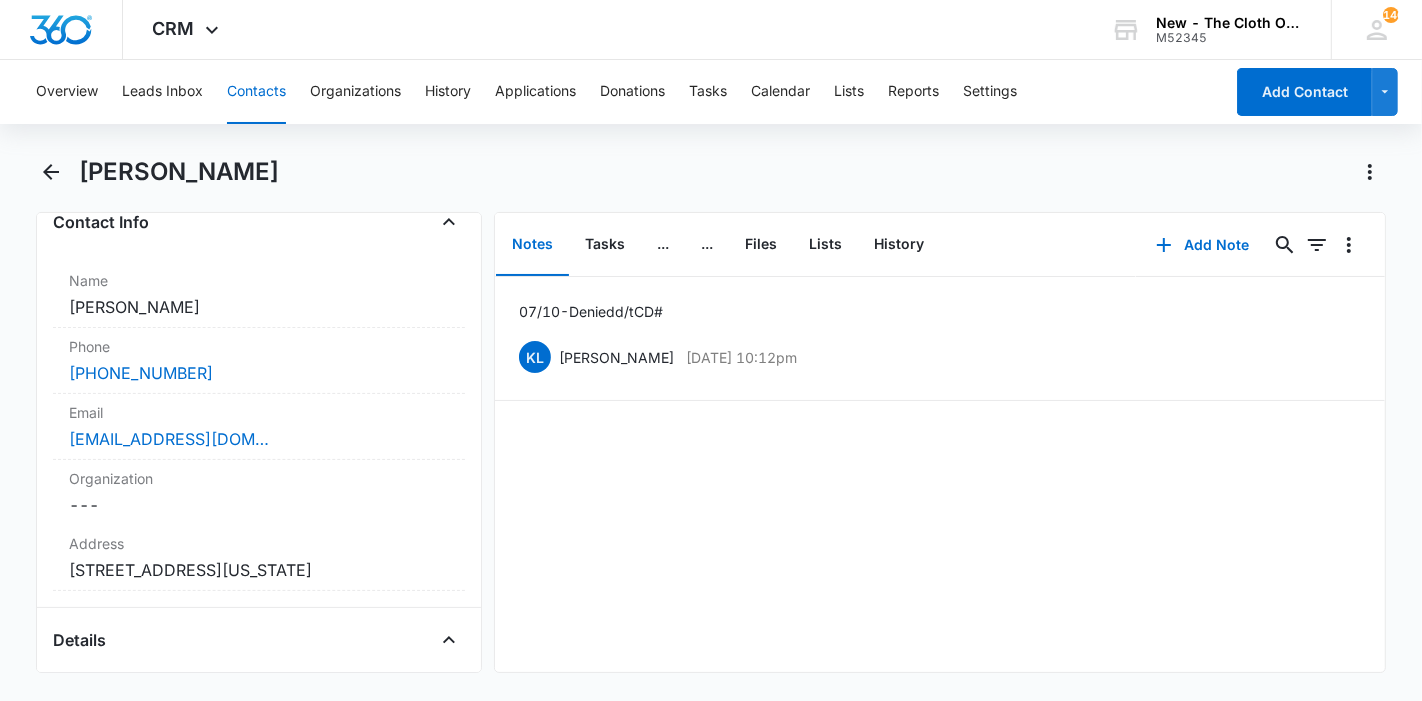 click on "Overview Leads Inbox Contacts Organizations History Applications Donations Tasks Calendar Lists Reports Settings" at bounding box center (623, 92) 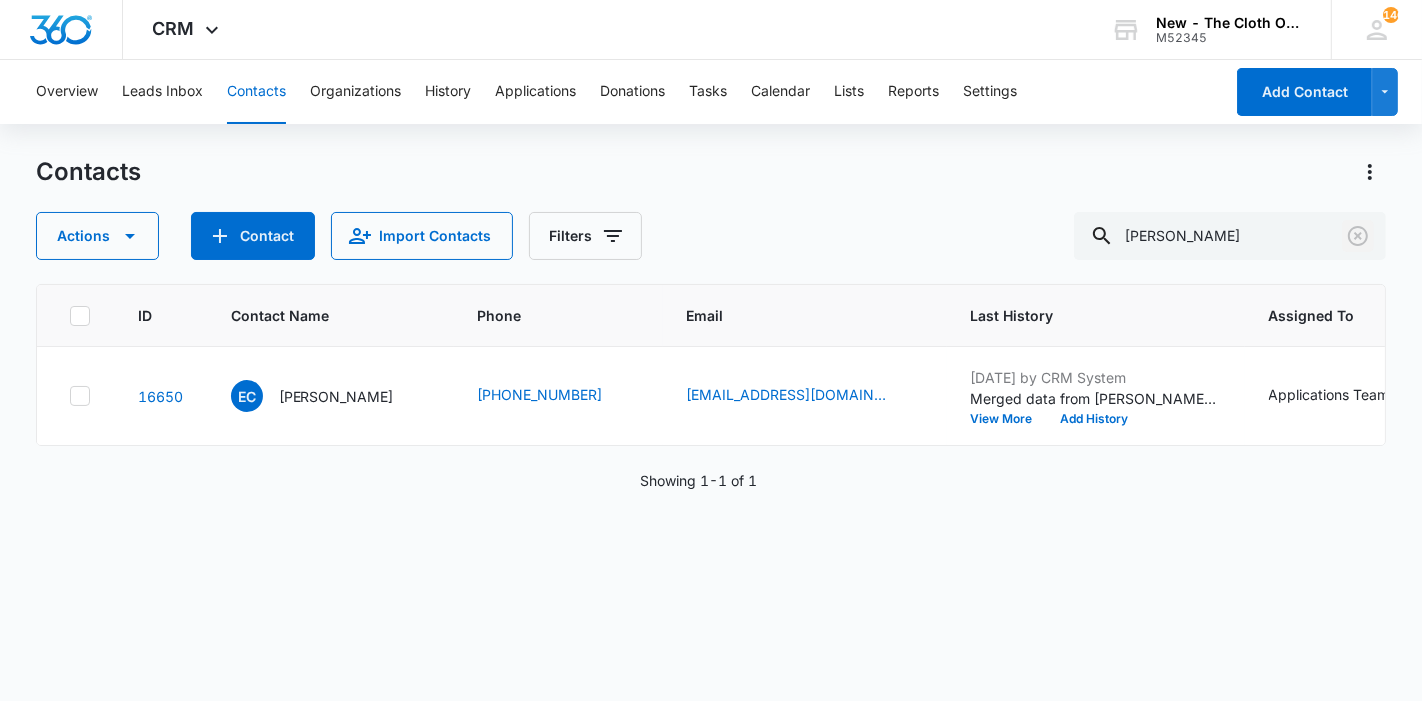 click 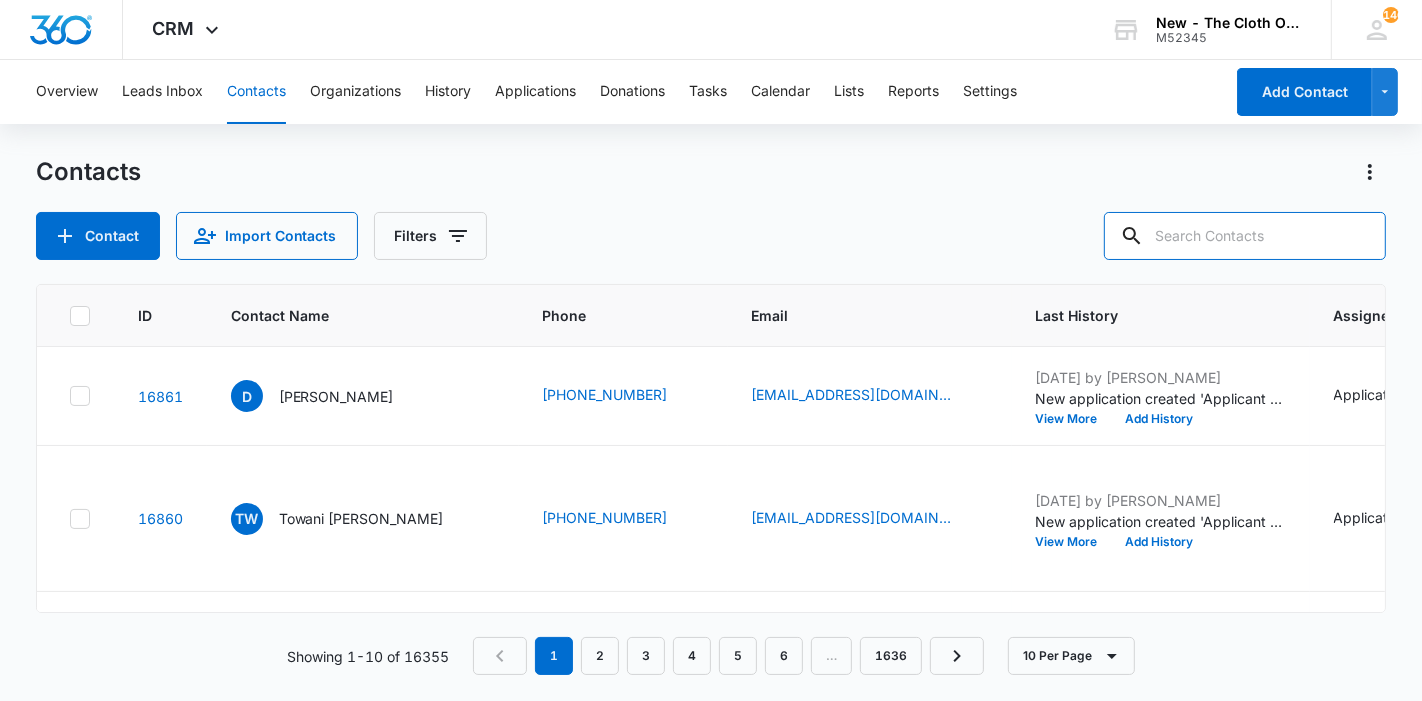 paste on "Justice Birt" 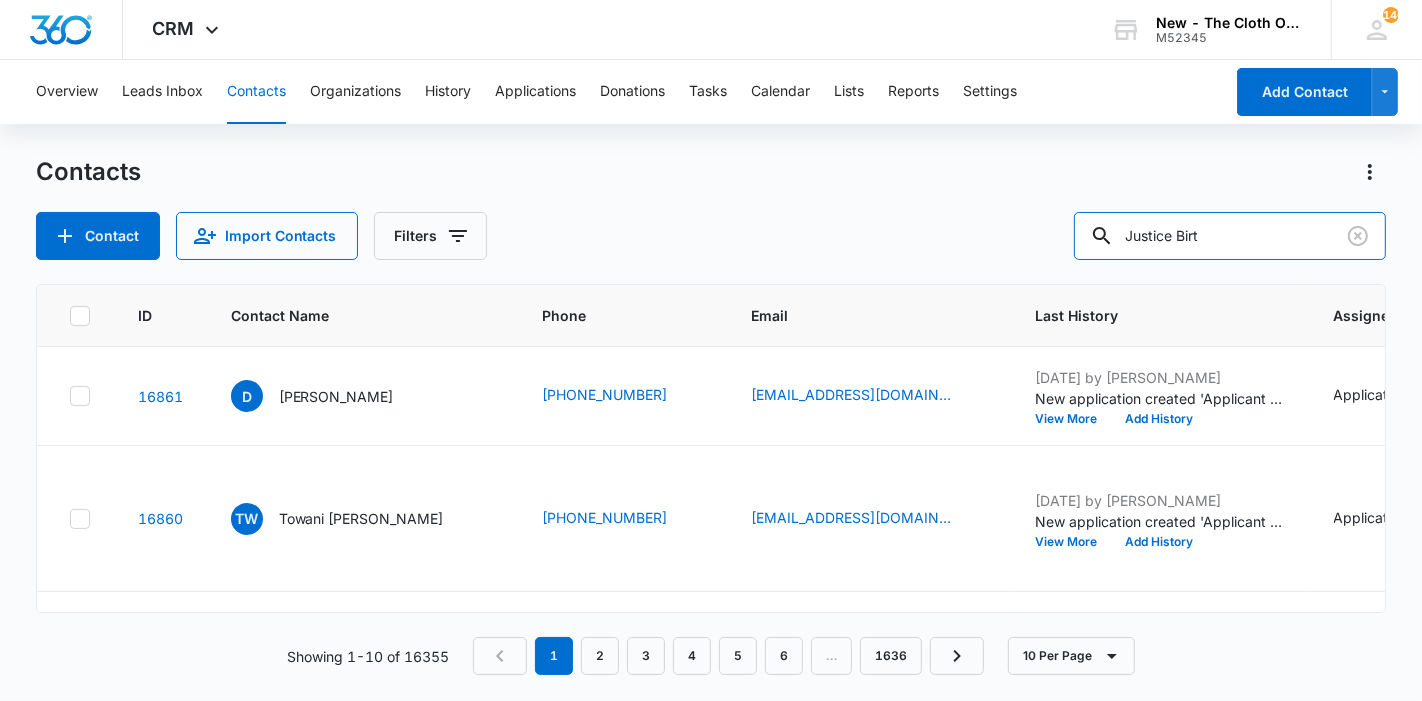 type on "Justice Birt" 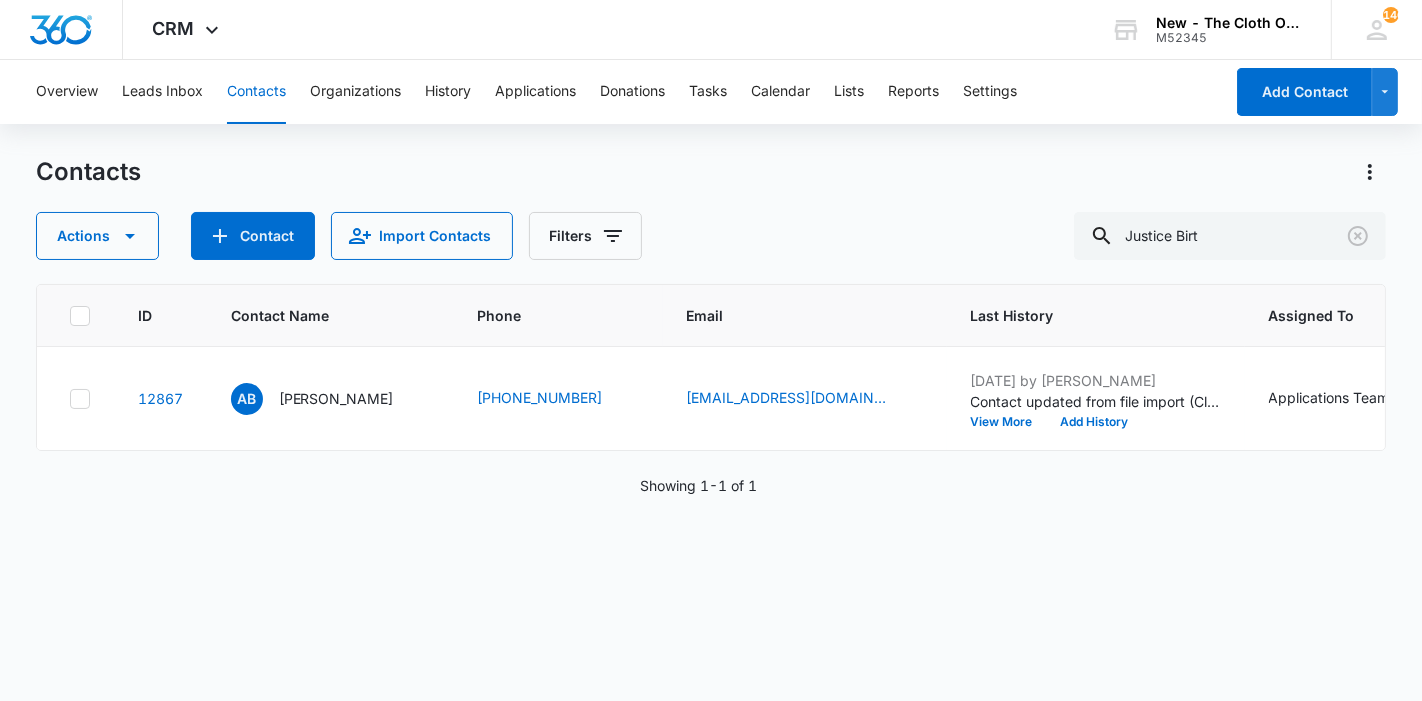 click on "Amber Burns" at bounding box center (336, 398) 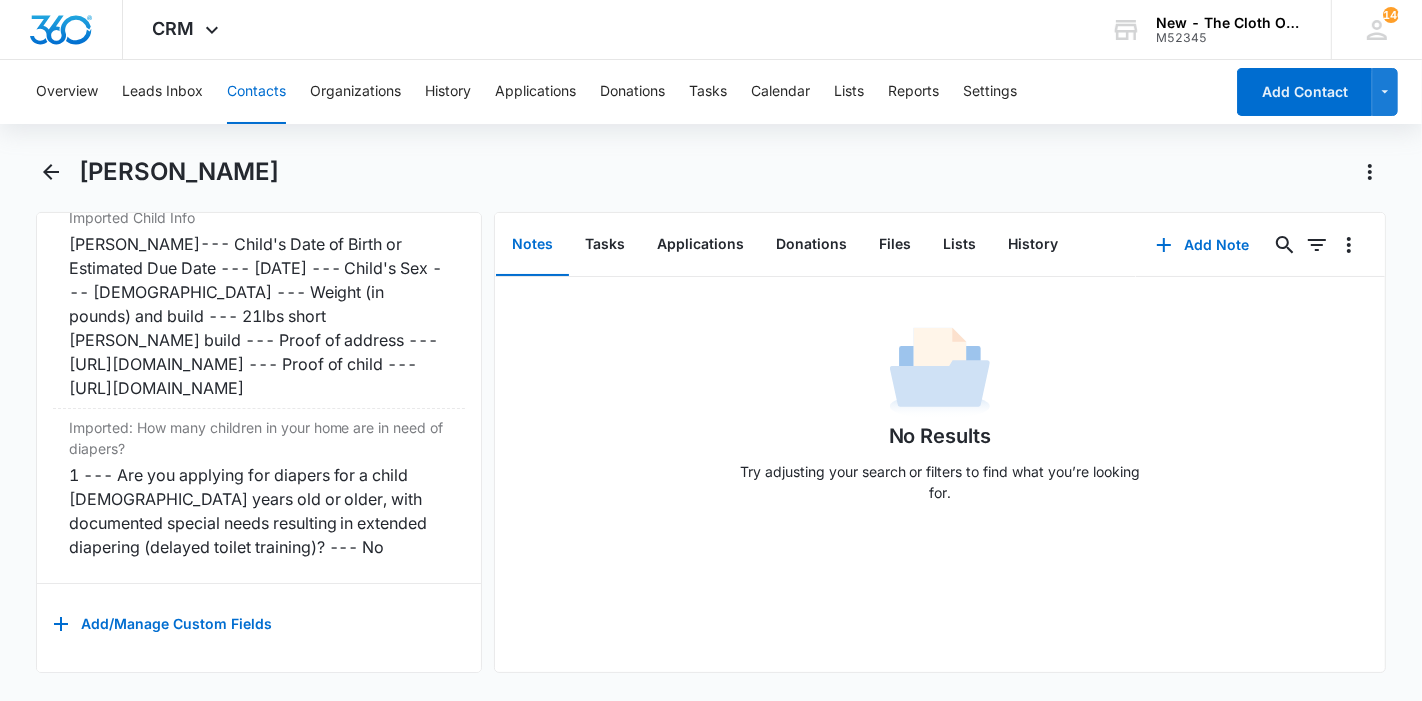 scroll, scrollTop: 6195, scrollLeft: 0, axis: vertical 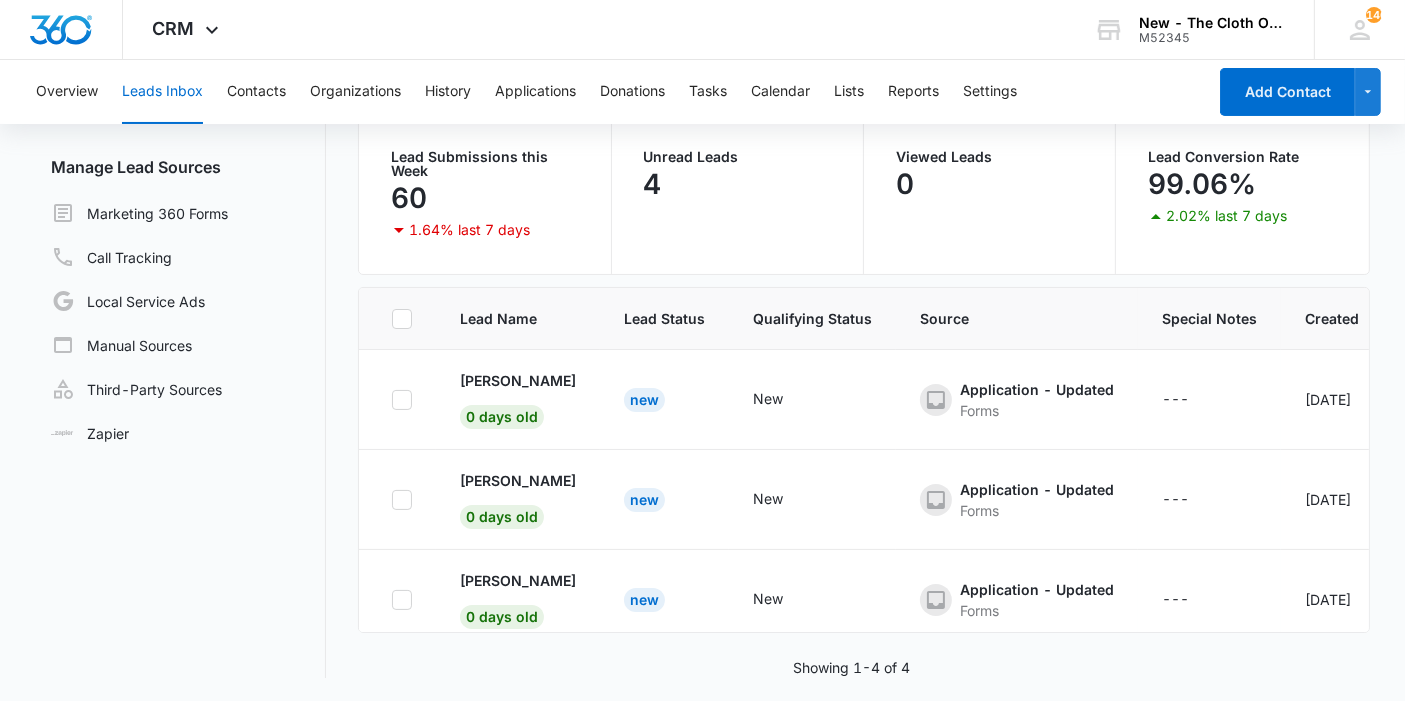 click on "Leads Inbox" at bounding box center [162, 92] 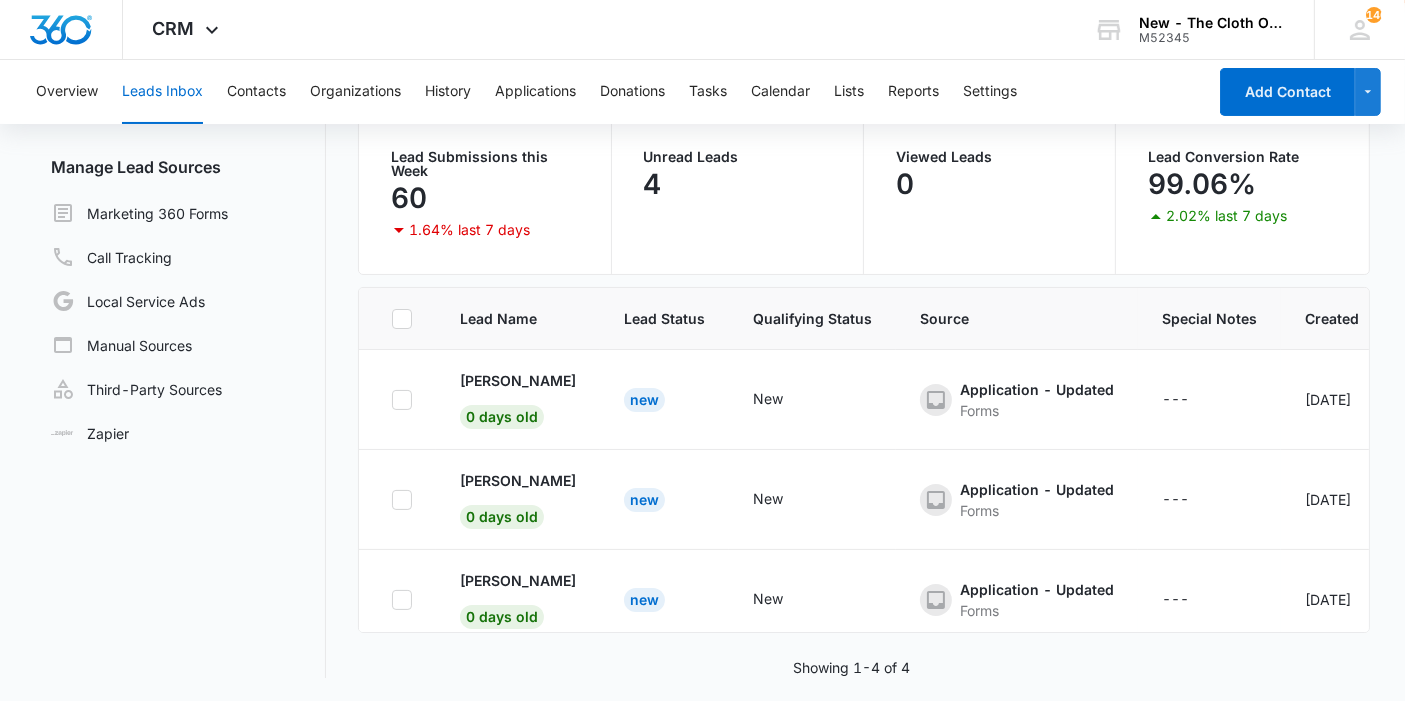scroll, scrollTop: 0, scrollLeft: 0, axis: both 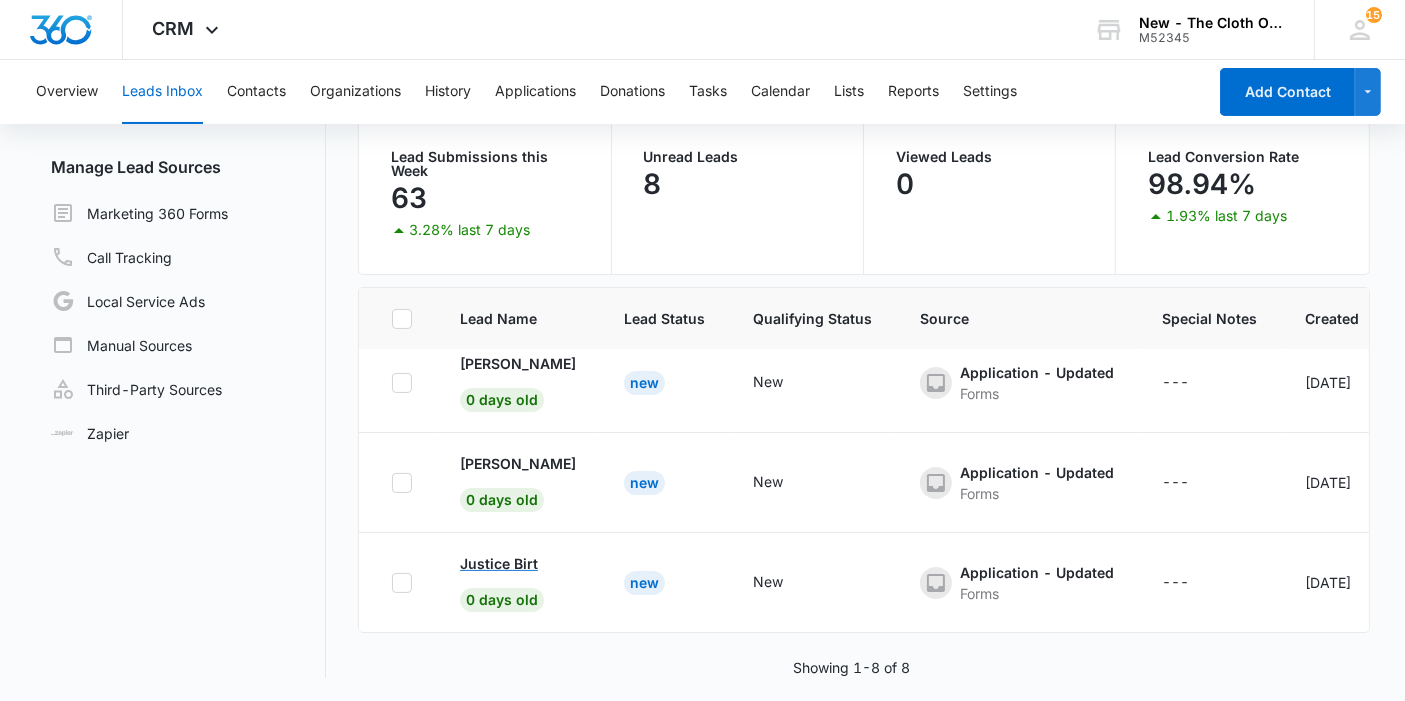 click on "Justice Birt" at bounding box center (499, 563) 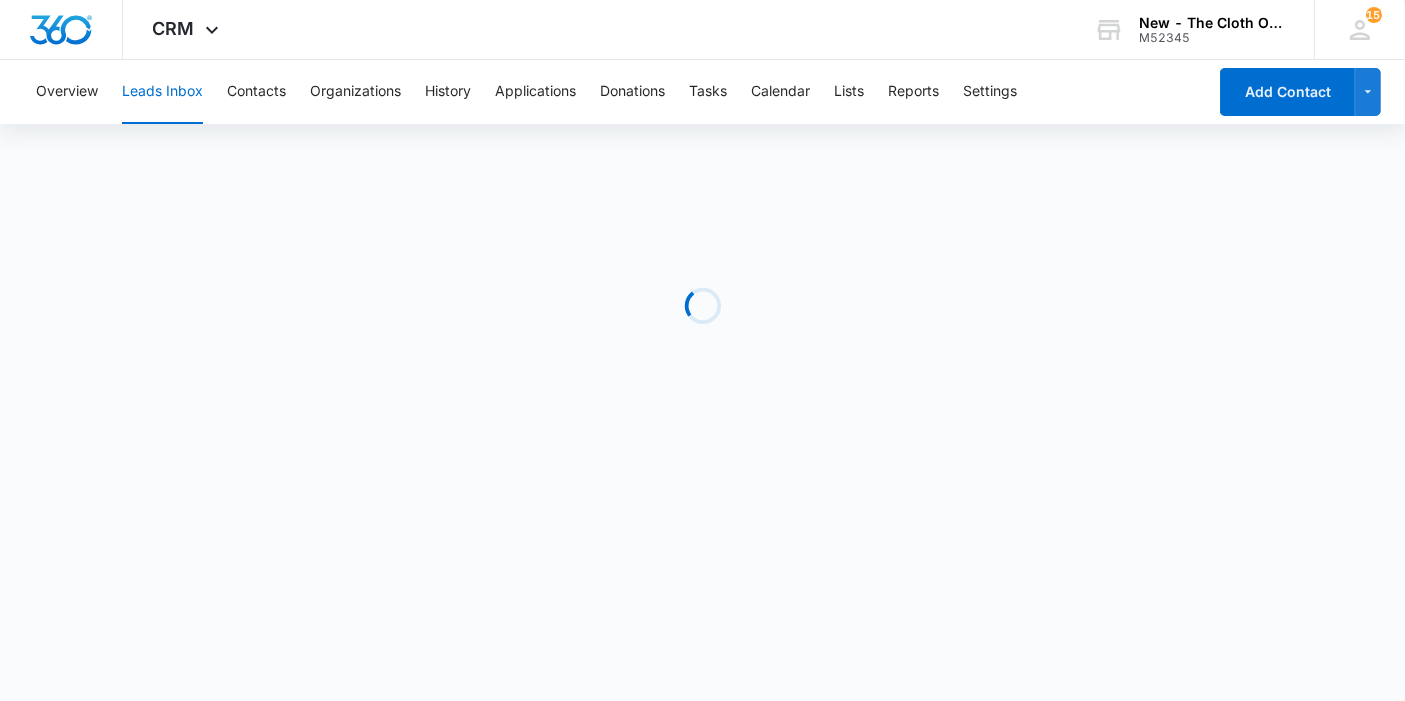 scroll, scrollTop: 0, scrollLeft: 0, axis: both 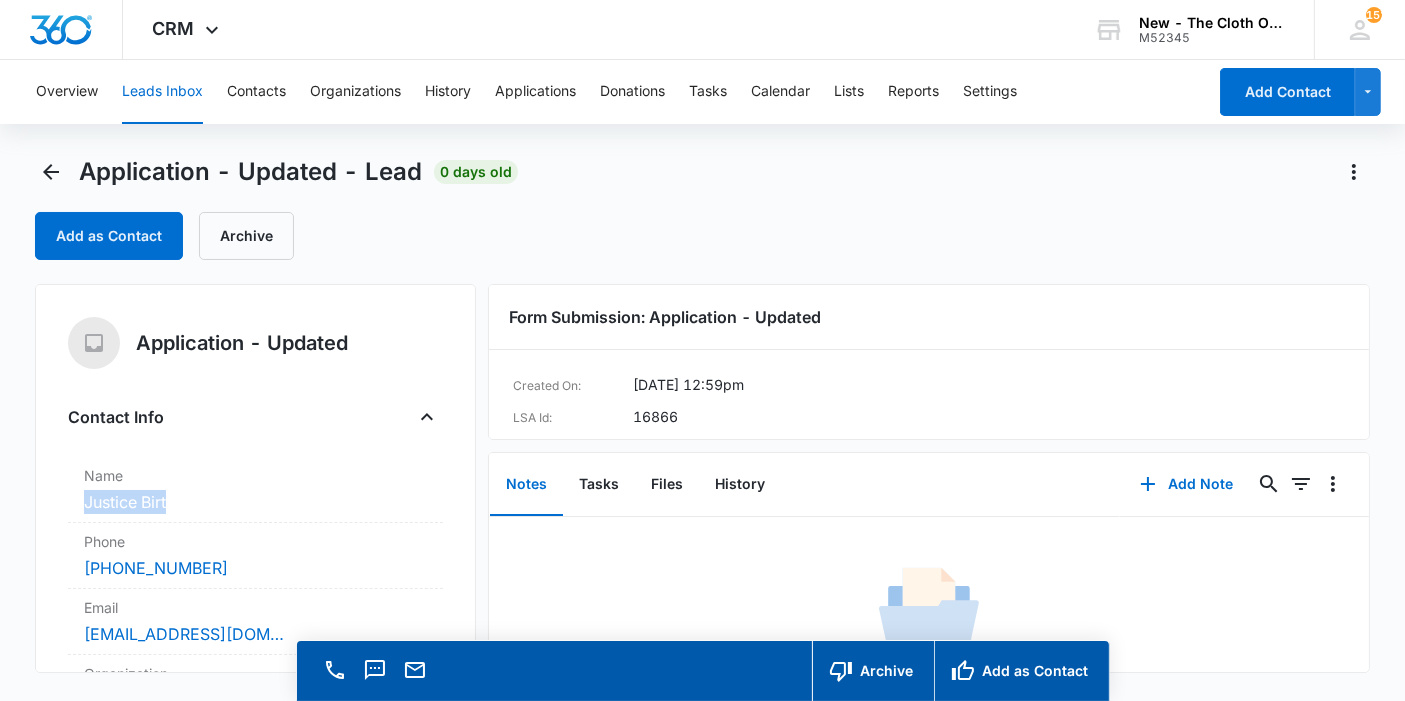 copy on "Justice Birt" 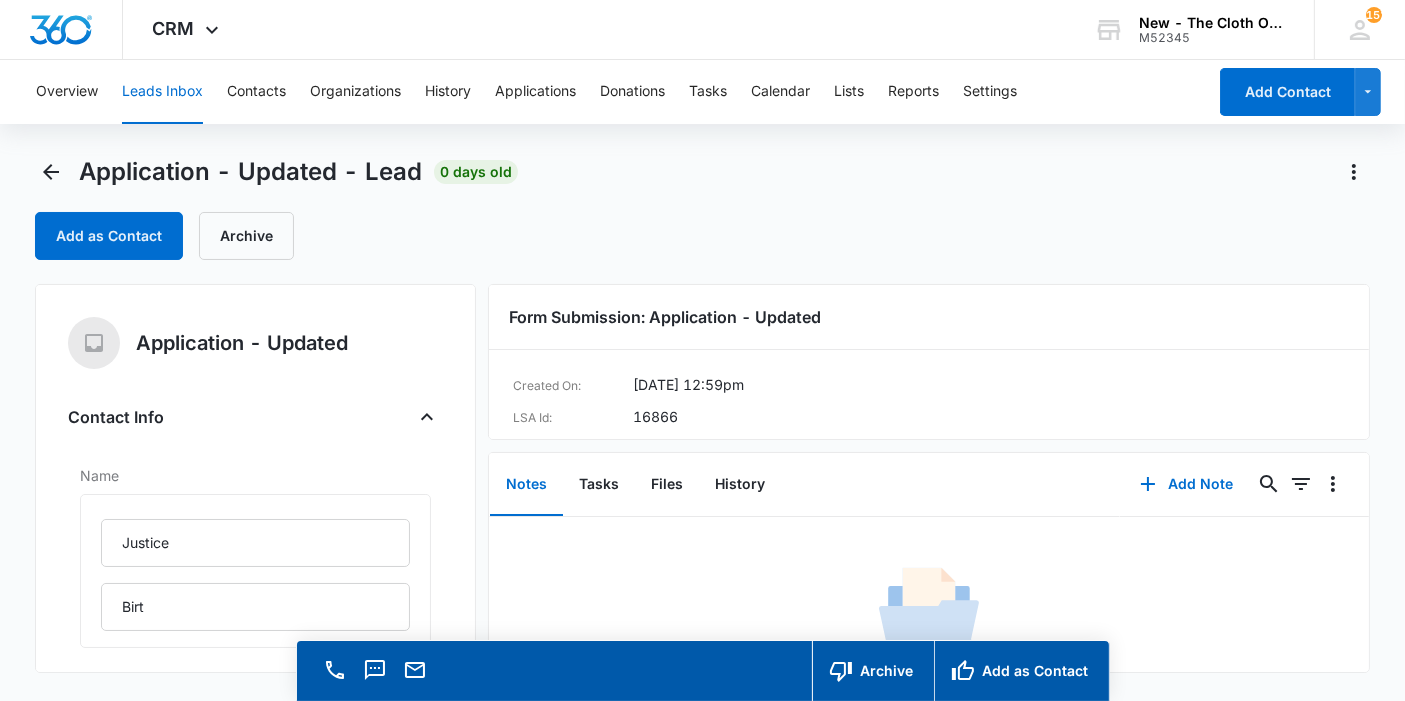 scroll, scrollTop: 222, scrollLeft: 0, axis: vertical 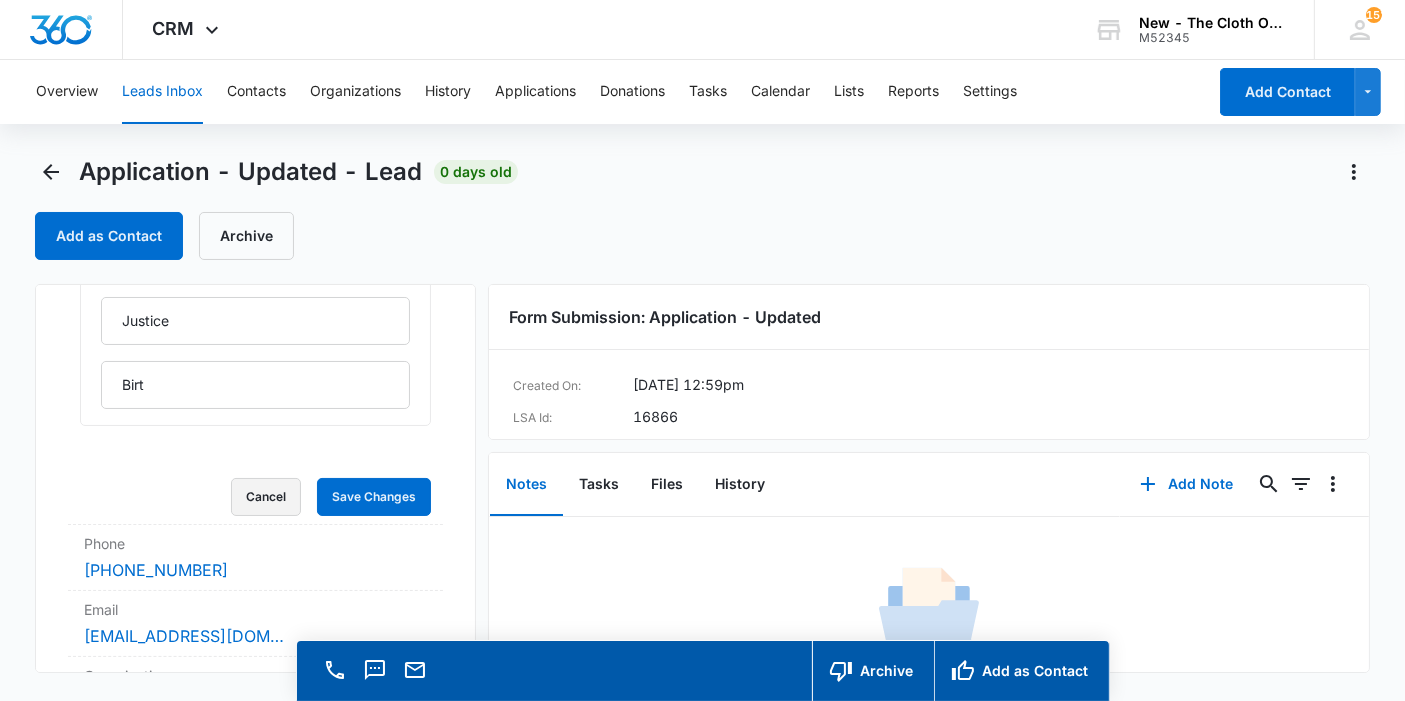 click on "Cancel" at bounding box center (266, 497) 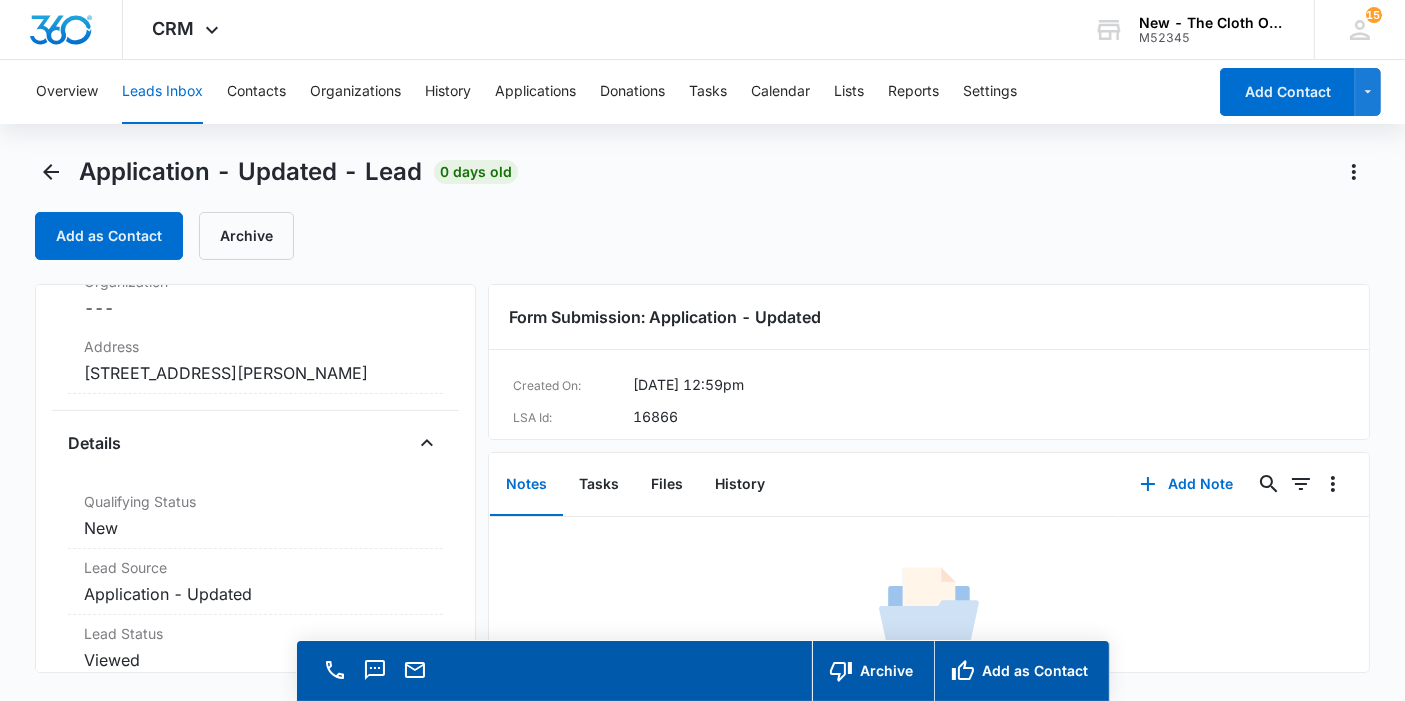 scroll, scrollTop: 428, scrollLeft: 0, axis: vertical 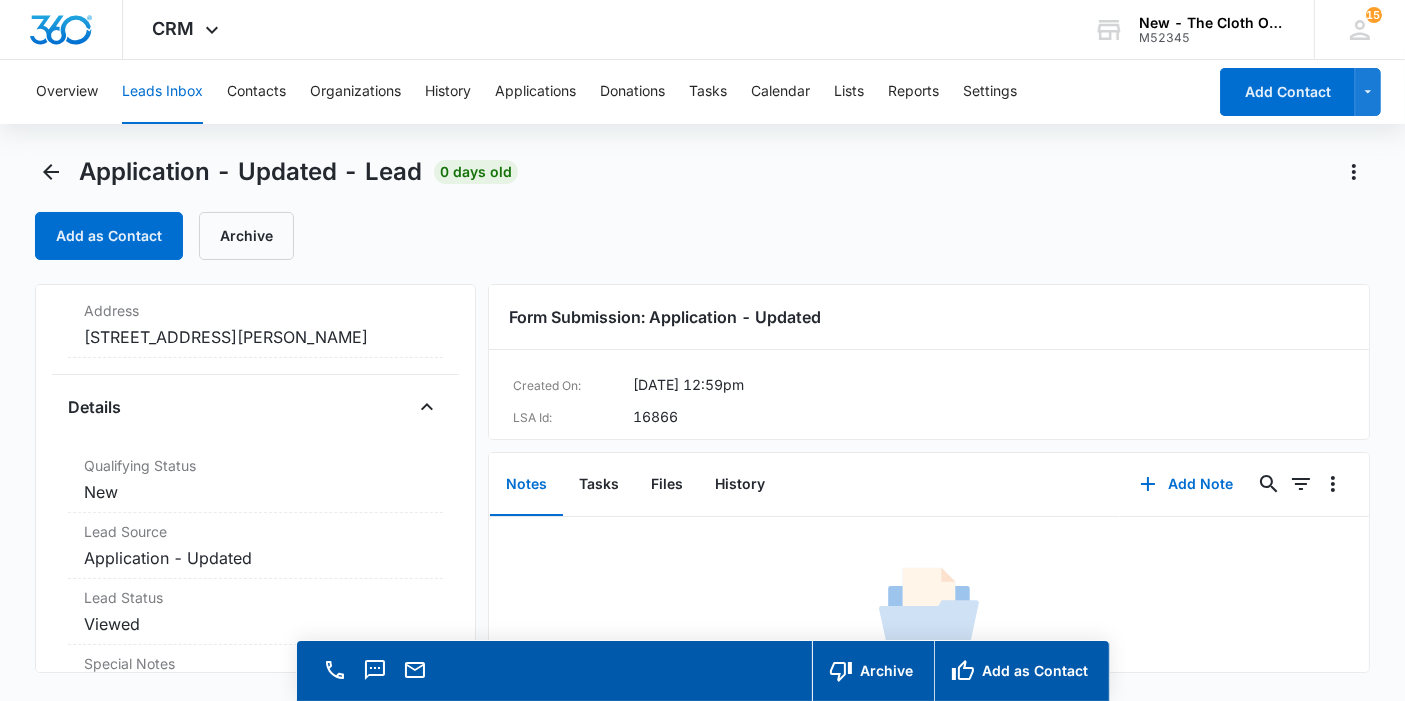 click on "Cancel Save Changes [STREET_ADDRESS][PERSON_NAME]" at bounding box center [255, 337] 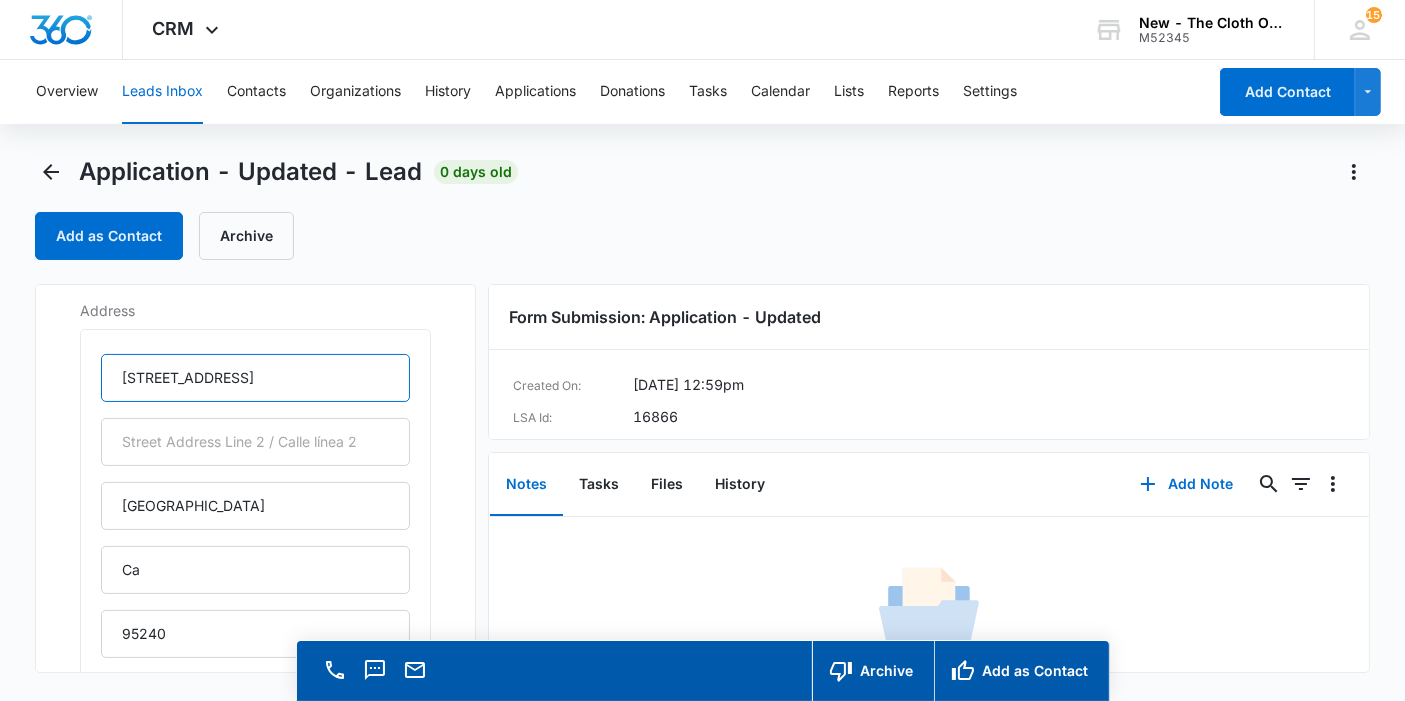 click on "[STREET_ADDRESS]" at bounding box center [255, 378] 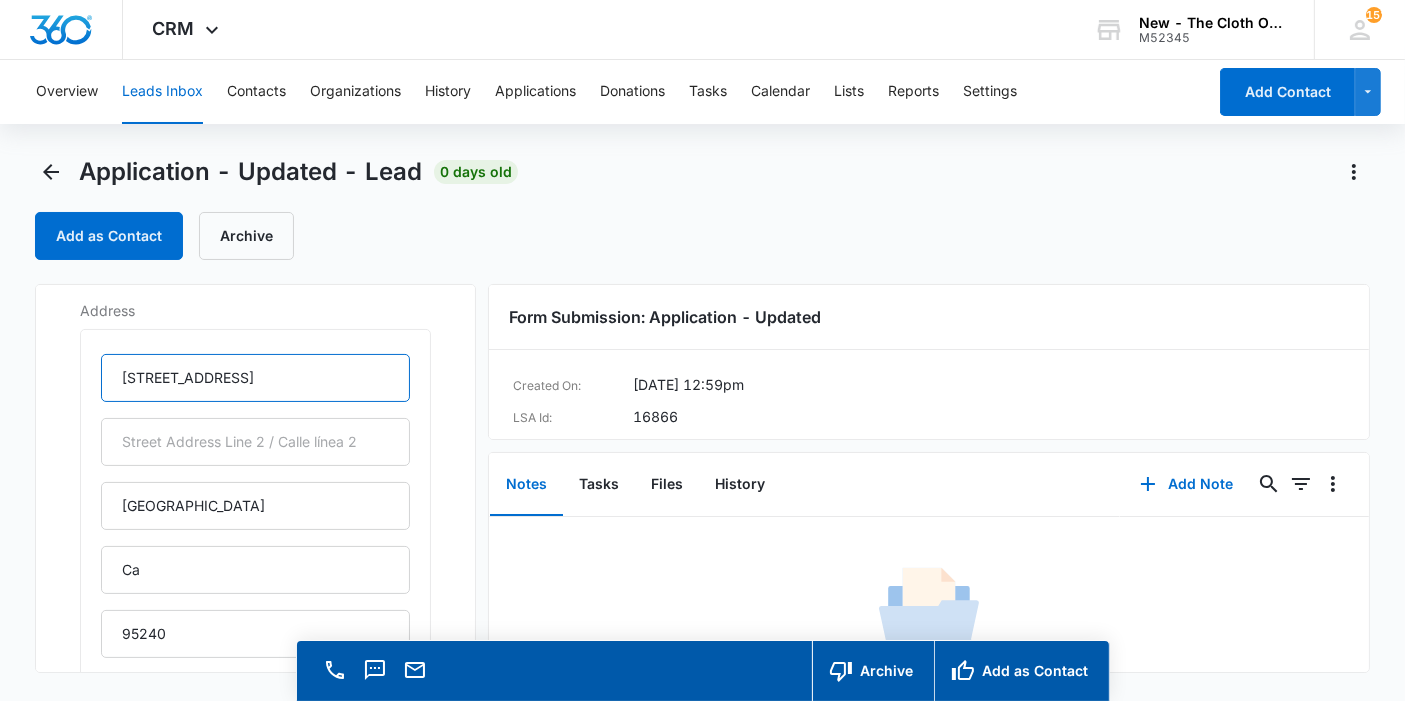 type on "[STREET_ADDRESS]" 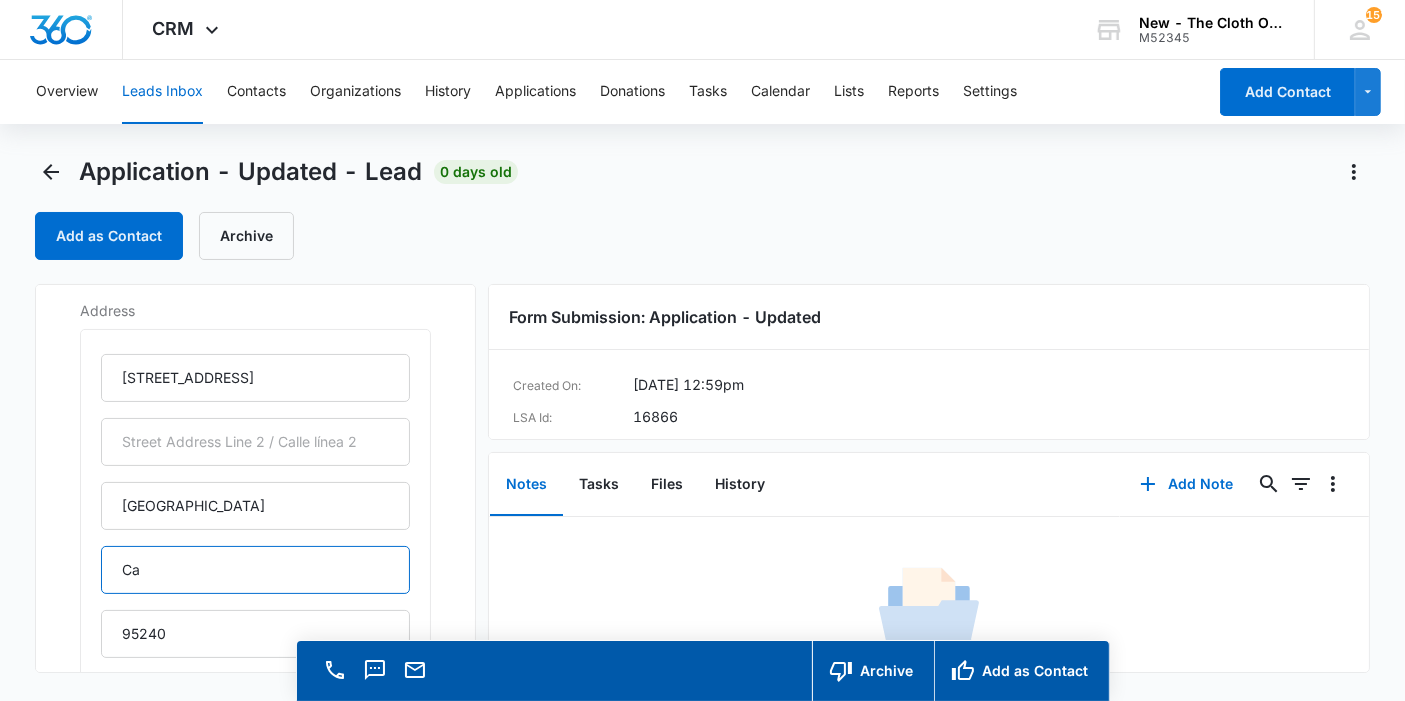 click on "Ca" at bounding box center [255, 570] 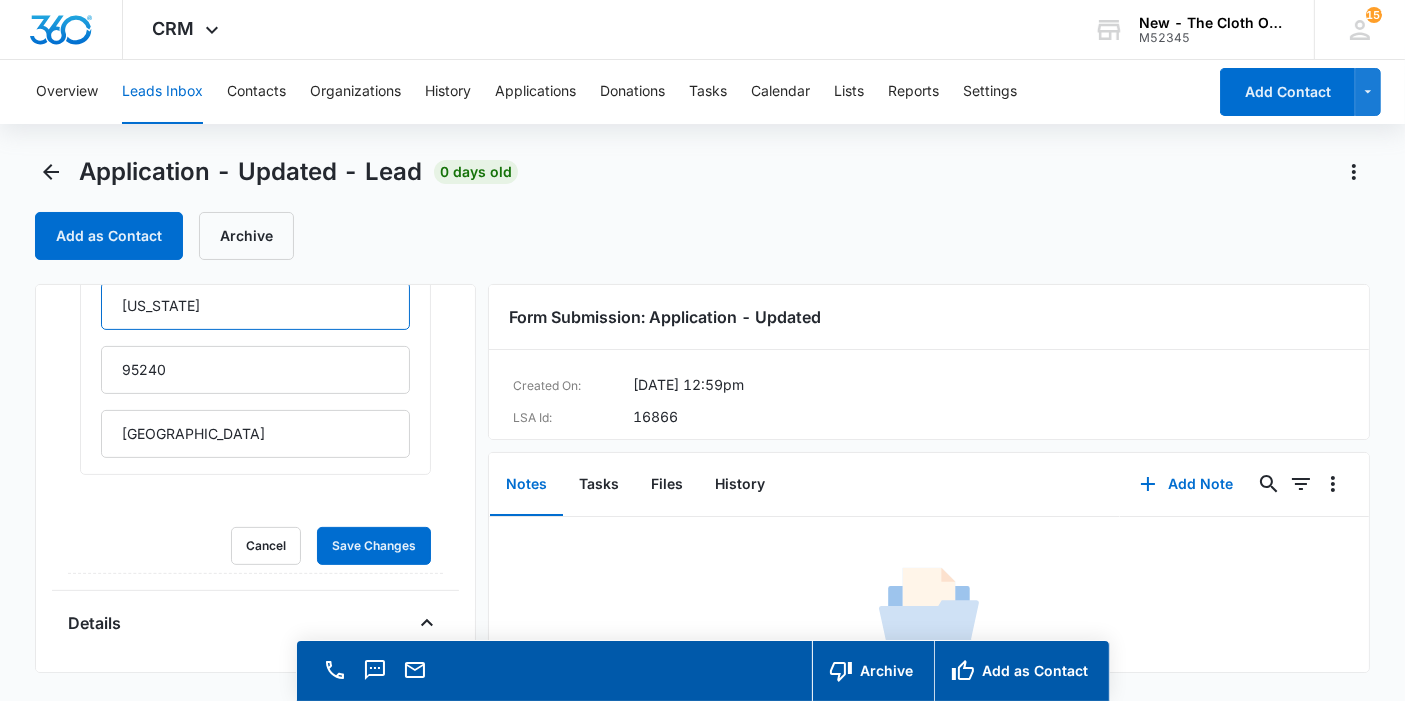 scroll, scrollTop: 761, scrollLeft: 0, axis: vertical 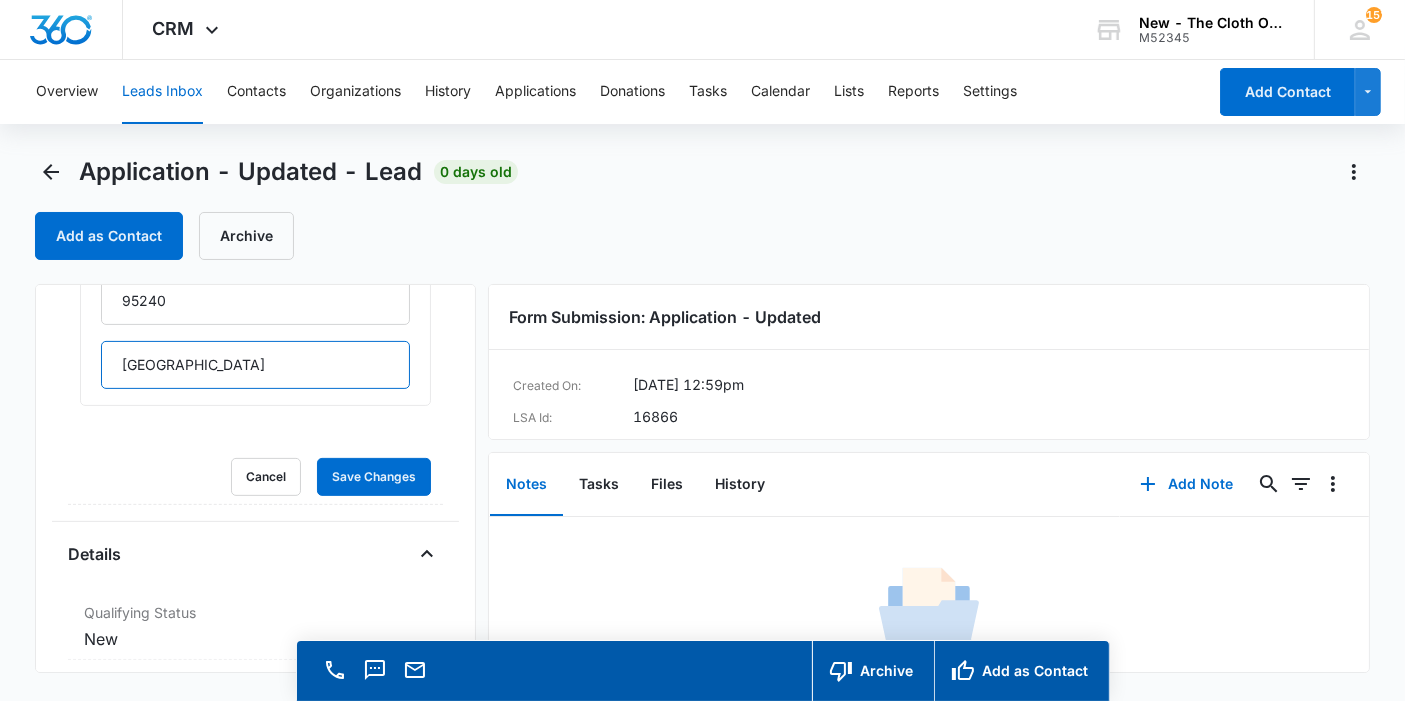 drag, startPoint x: 215, startPoint y: 356, endPoint x: 88, endPoint y: 347, distance: 127.3185 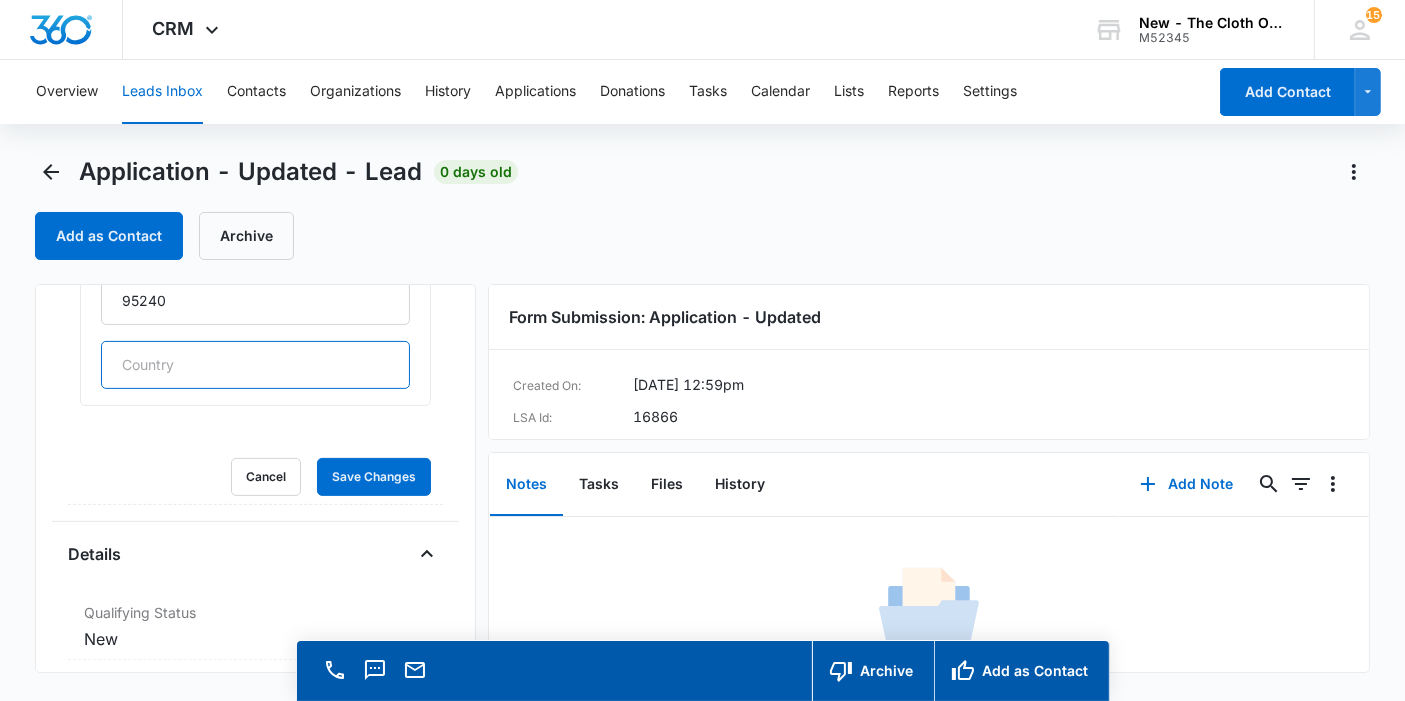 type 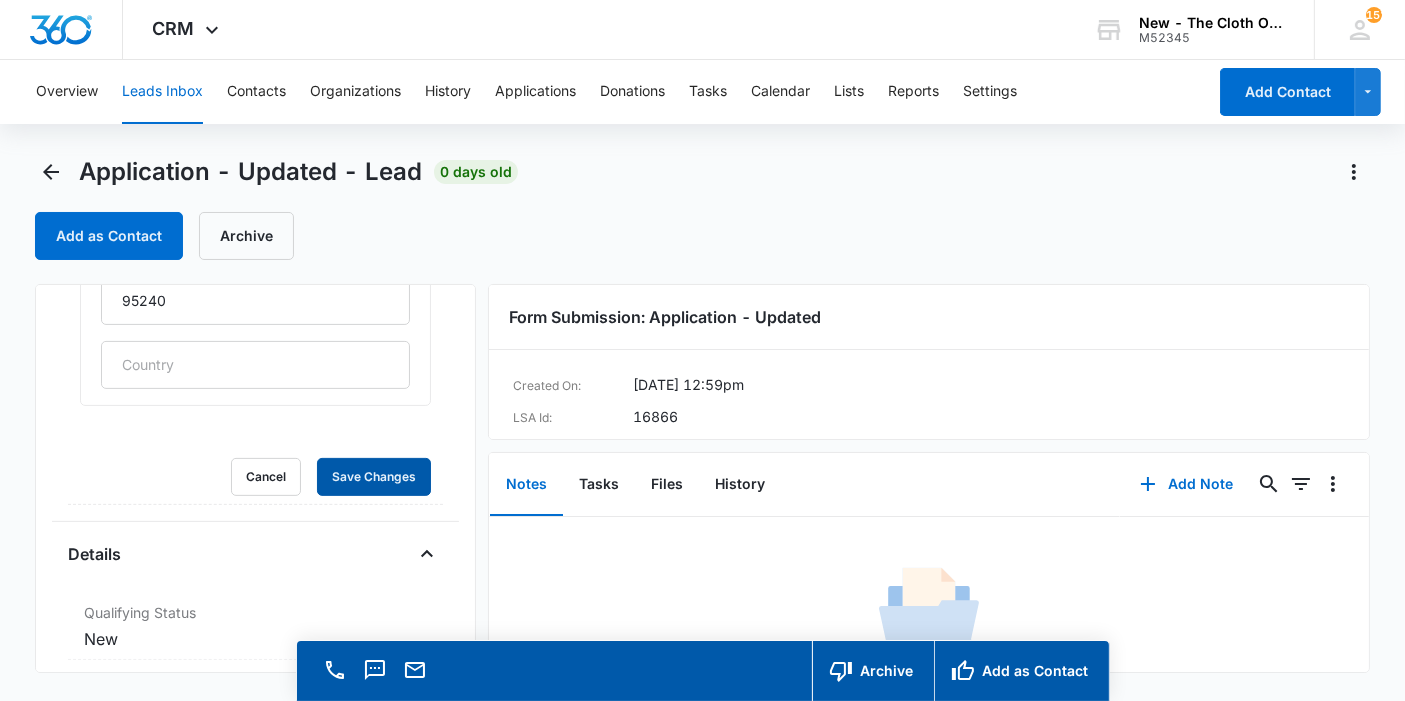 click on "Save Changes" at bounding box center (374, 477) 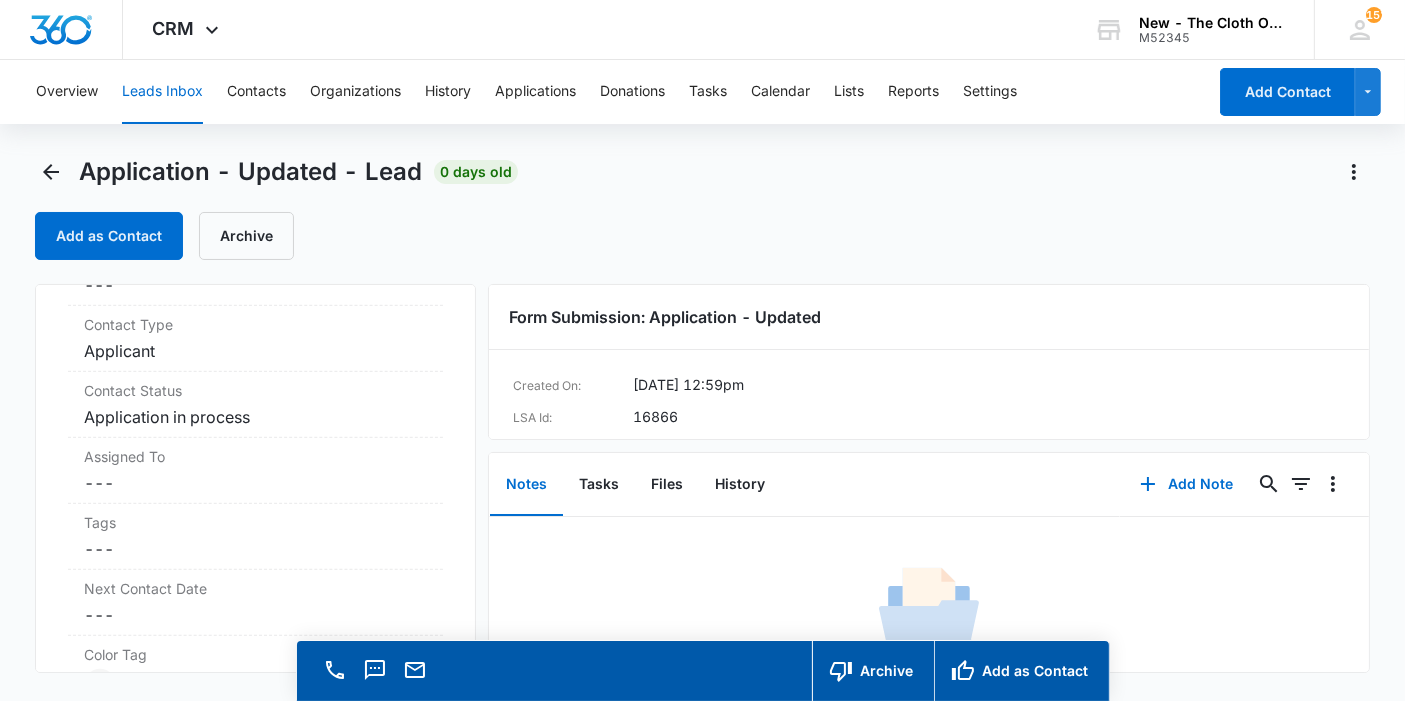 scroll, scrollTop: 1317, scrollLeft: 0, axis: vertical 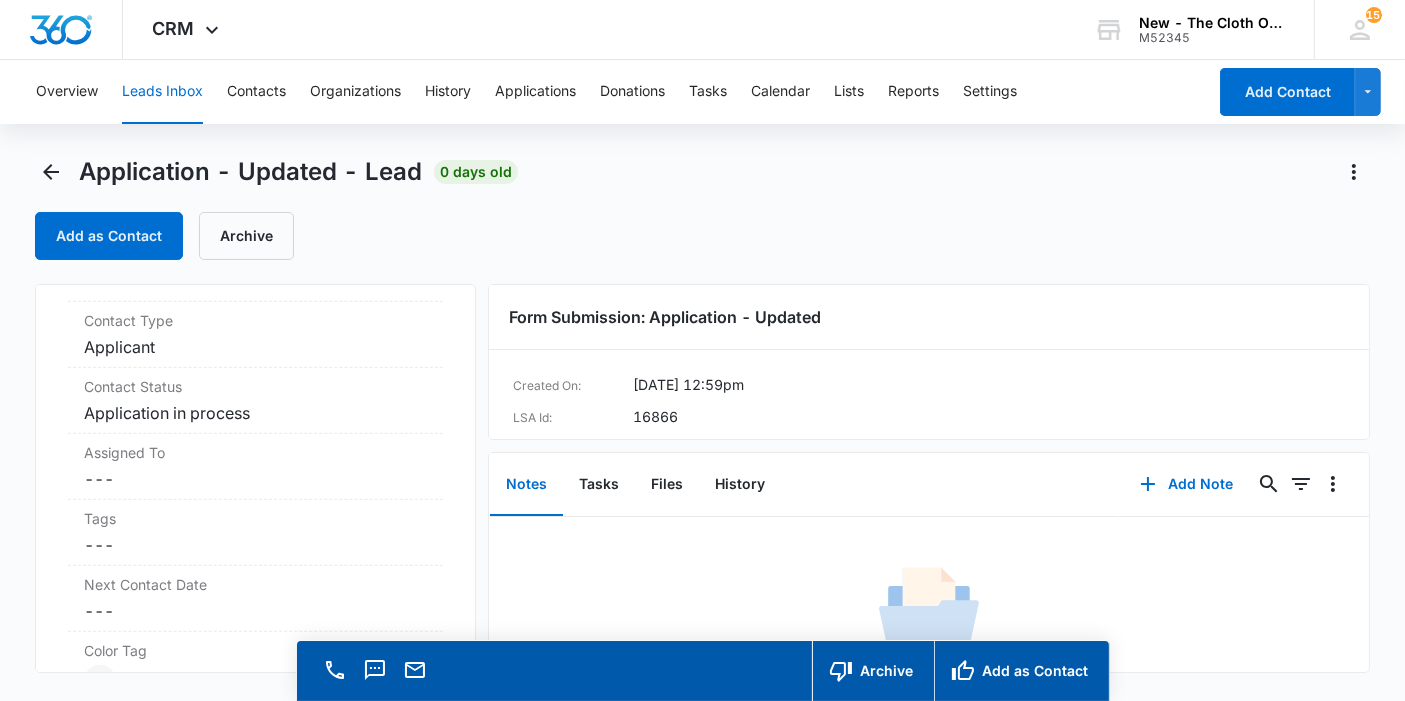 click on "Cancel Save Changes ---" at bounding box center (255, 479) 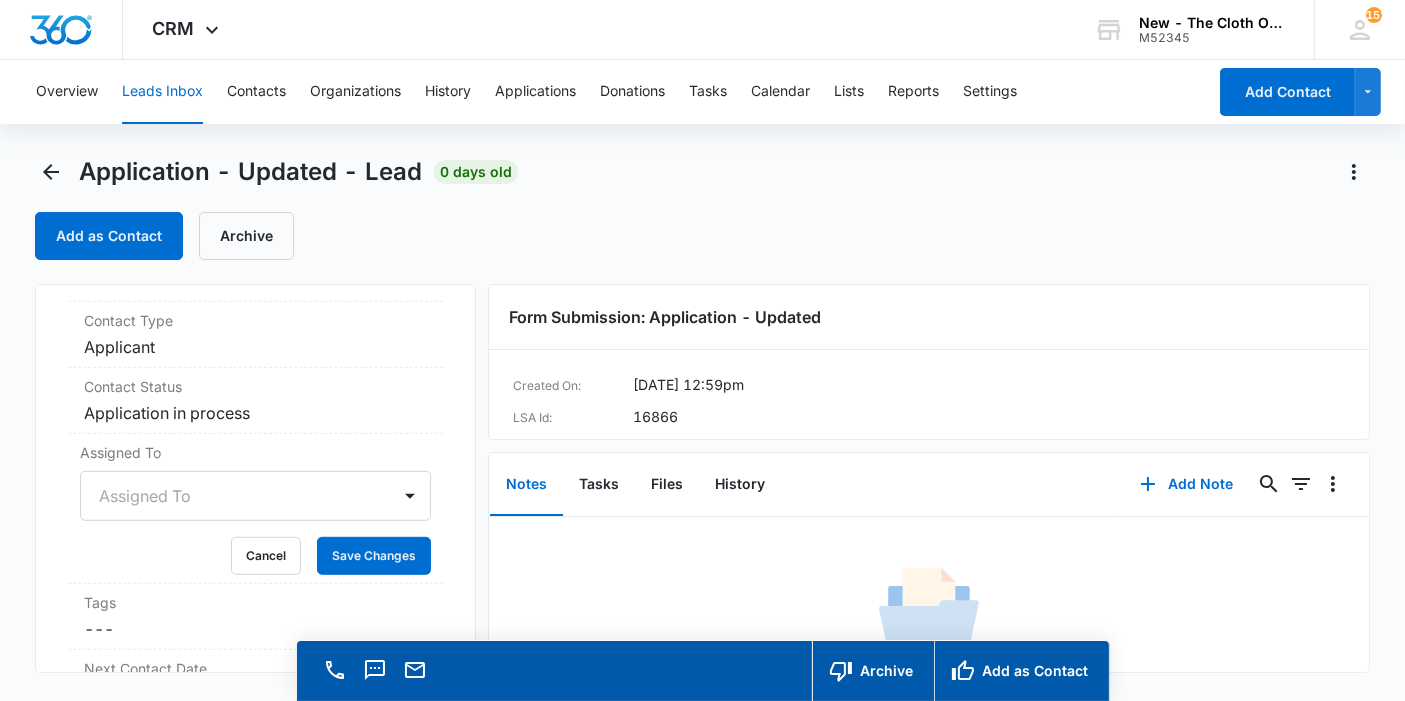 click on "Assigned To" at bounding box center (255, 496) 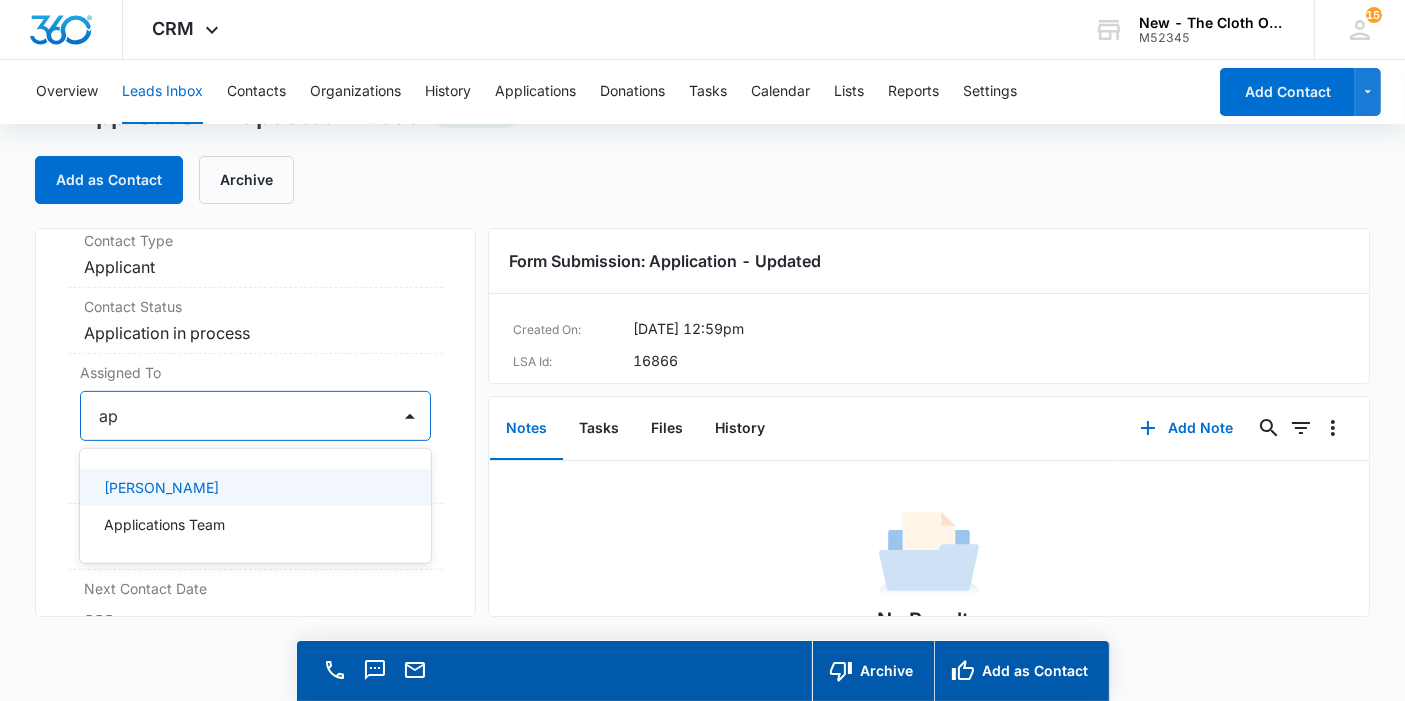 scroll, scrollTop: 837, scrollLeft: 0, axis: vertical 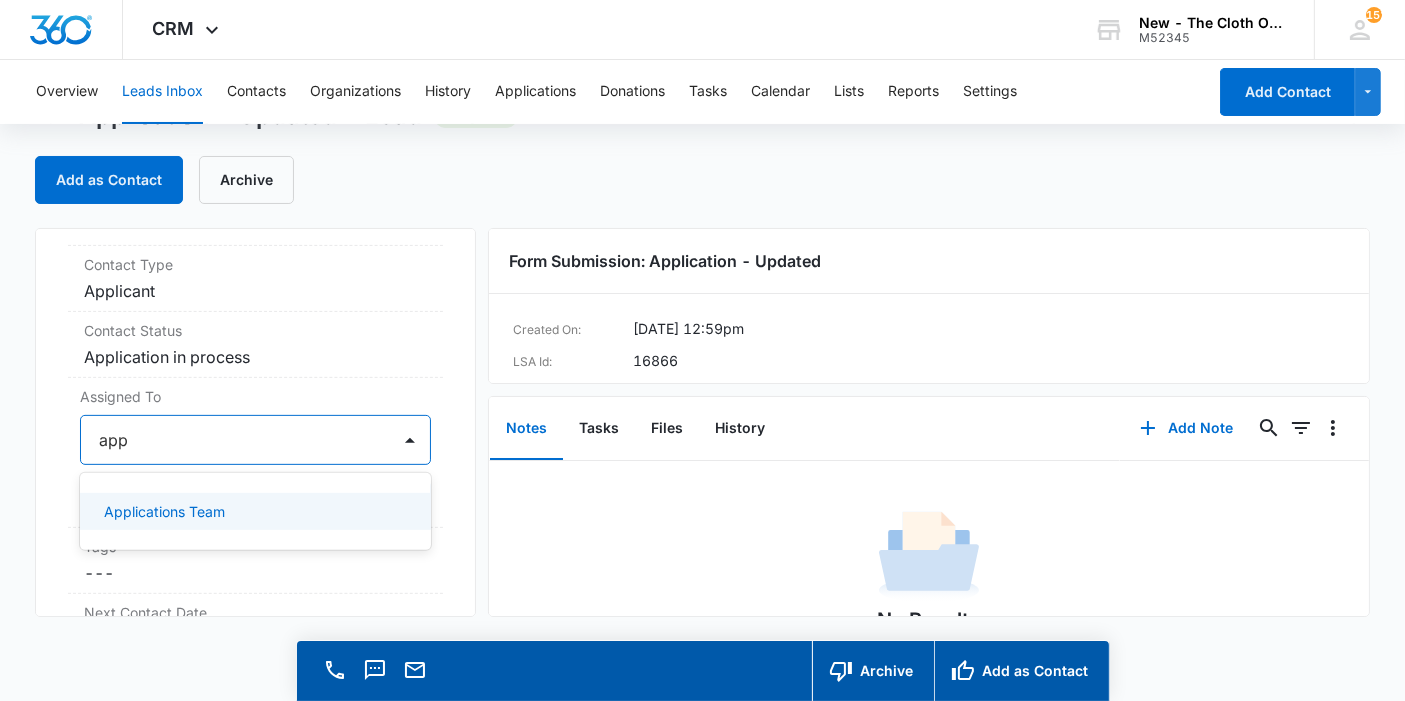 type on "appl" 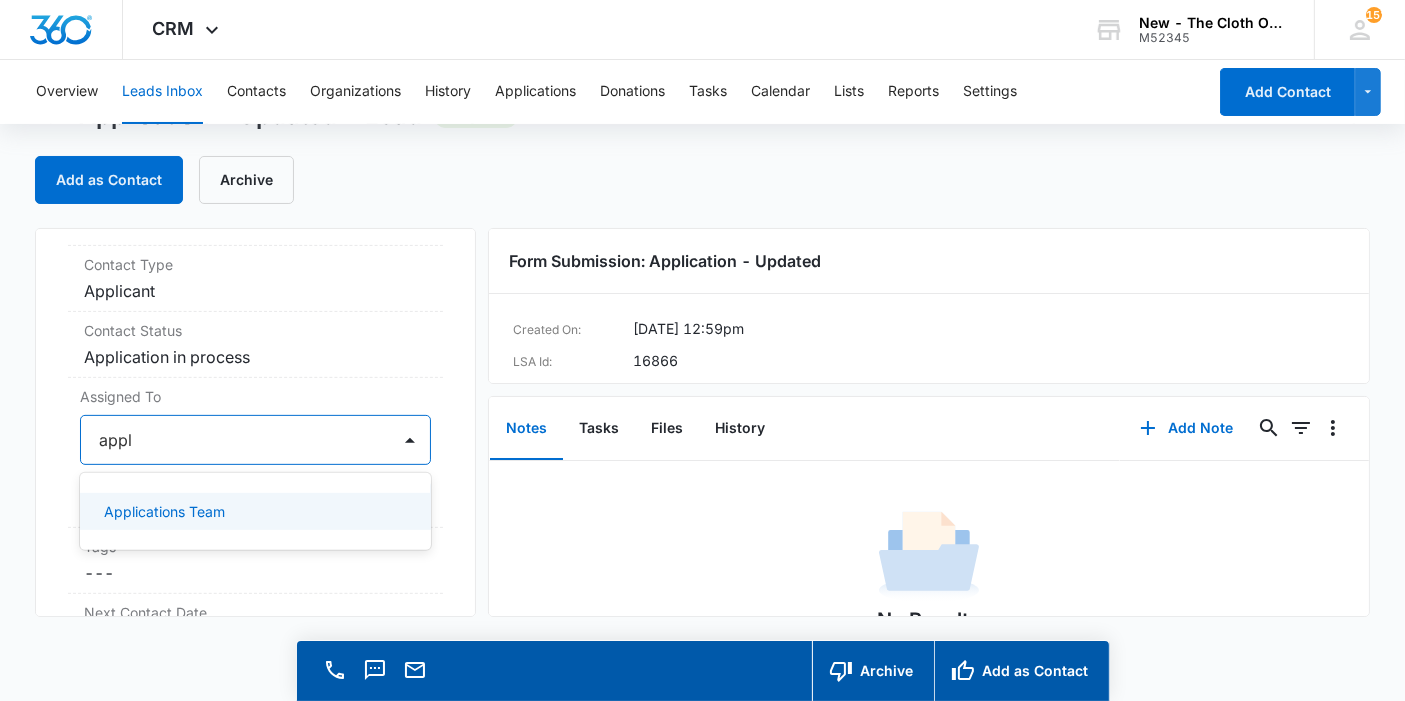click on "Applications Team" at bounding box center (164, 511) 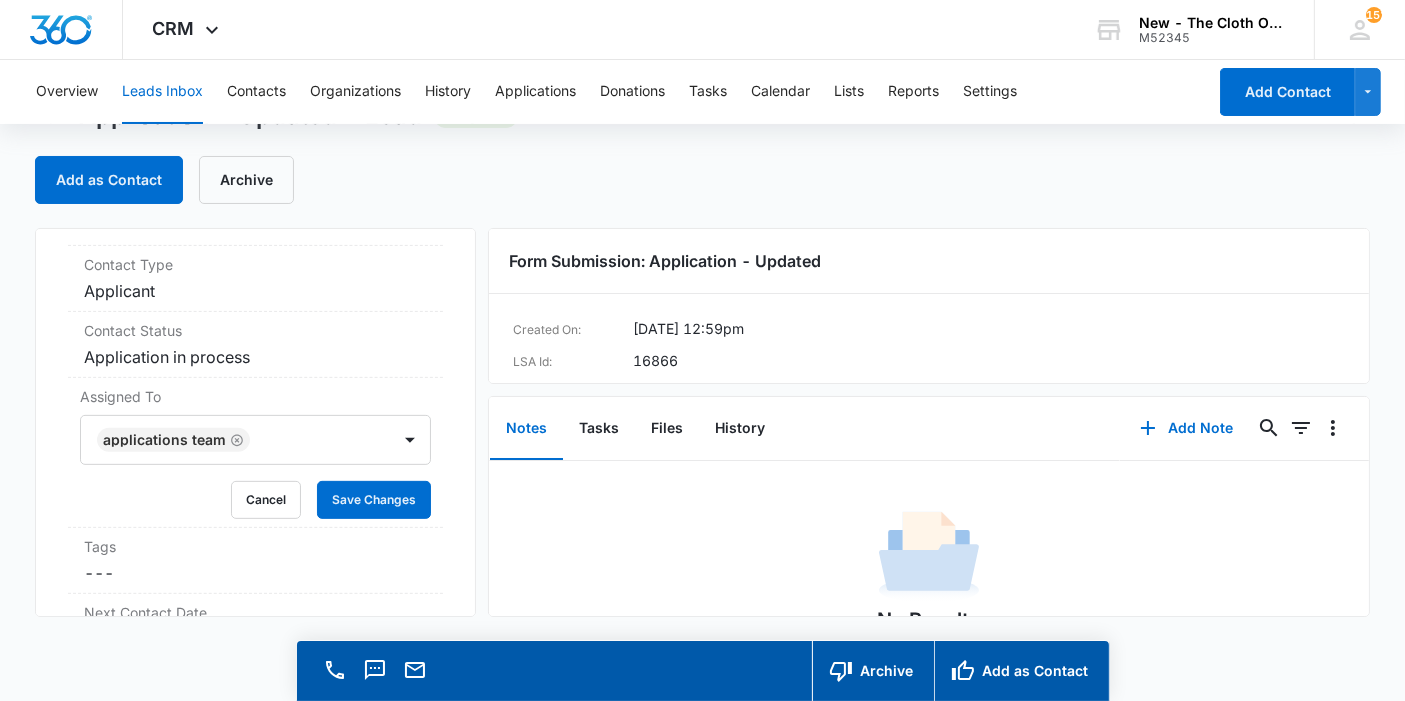 click on "Application - Updated Contact Info Name Cancel Save Changes Justice Birt Phone Cancel Save Changes [PHONE_NUMBER] Email Cancel Save Changes [EMAIL_ADDRESS][DOMAIN_NAME] Organization Cancel Save Changes --- Address Cancel Save Changes [STREET_ADDRESS][US_STATE] Details Qualifying Status Cancel Save Changes New Lead Source Application - Updated Lead Status Viewed Special Notes Cancel Save Changes --- Contact Type Cancel Save Changes Applicant Contact Status Cancel Save Changes Application in process Assigned To Applications Team Cancel Save Changes Tags Cancel Save Changes --- Next Contact Date Cancel Save Changes --- Color Tag Current Color: Cancel Save Changes ID 16866 Created [DATE] 3:00pm Additional Contact Info Second Applicant/Spouse Cancel Save Changes --- Company Name Cancel Save Changes --- Pronouns Cancel Save Changes He/him/his / El Preferred language Cancel Save Changes English Alternate shipping address Cancel Save Changes --- Preferred contact method Cancel Save Changes --- Other Info 1" at bounding box center [255, 422] 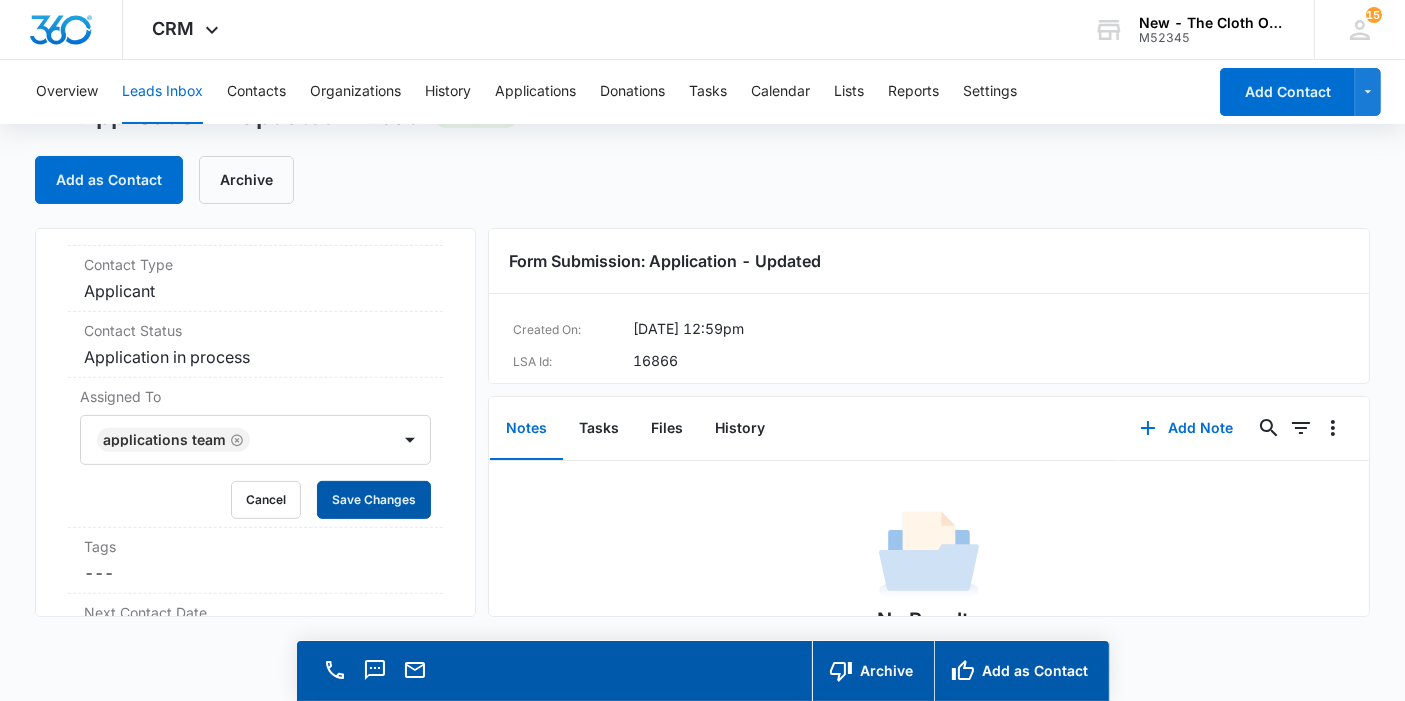 click on "Save Changes" at bounding box center [374, 500] 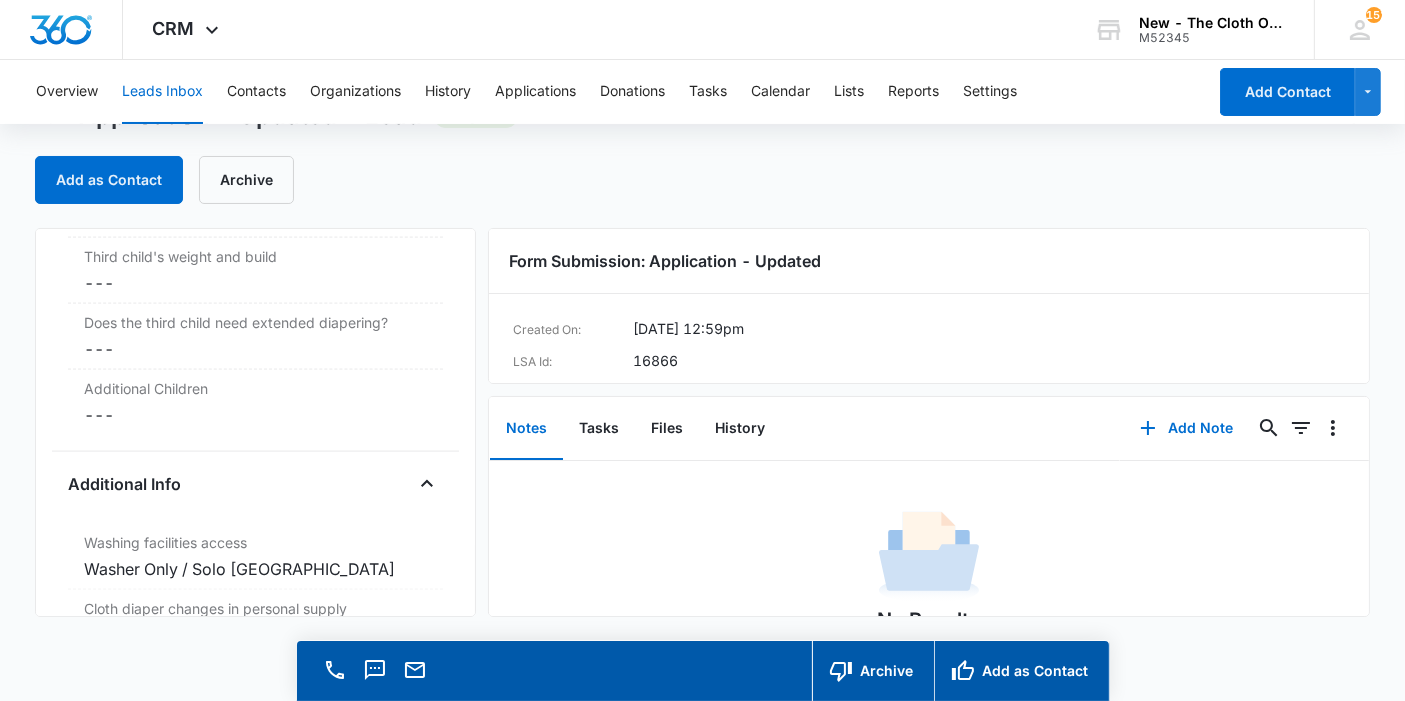 scroll, scrollTop: 3197, scrollLeft: 0, axis: vertical 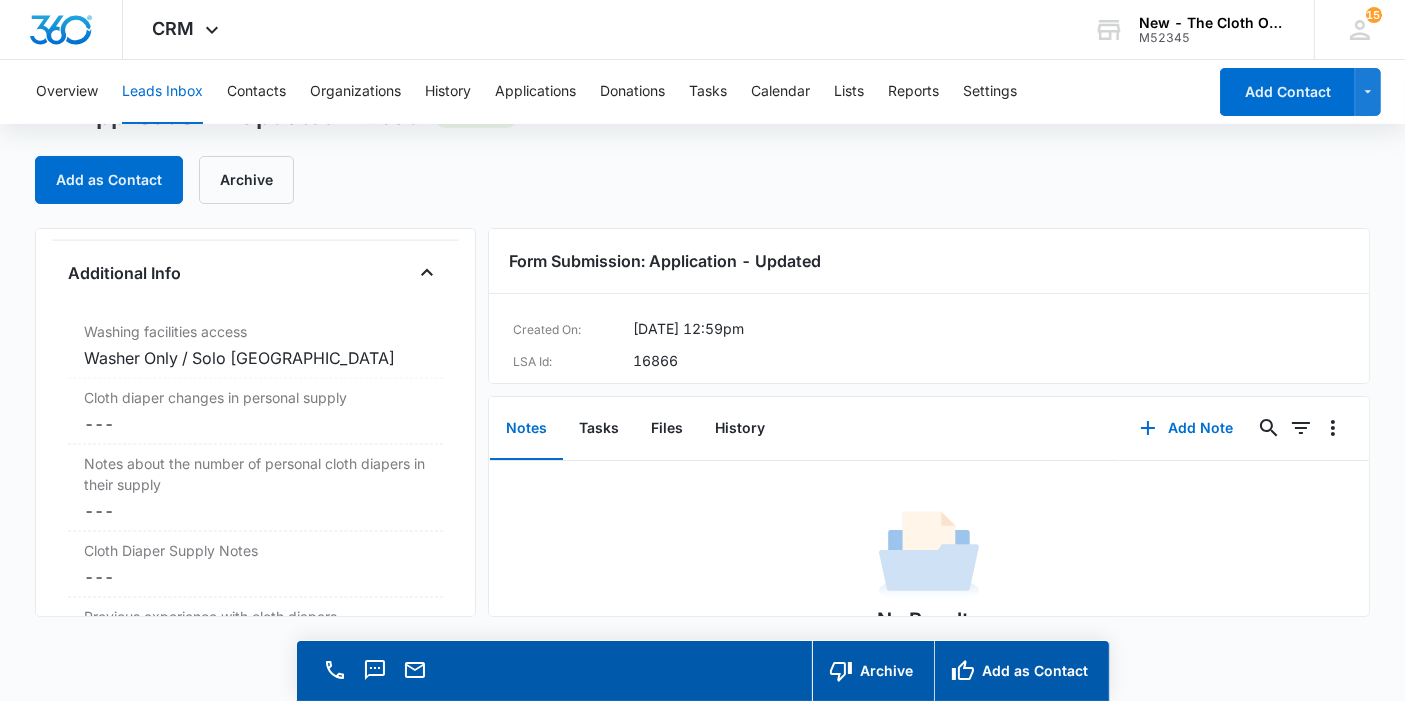 click on "Cancel Save Changes ---" at bounding box center (255, 424) 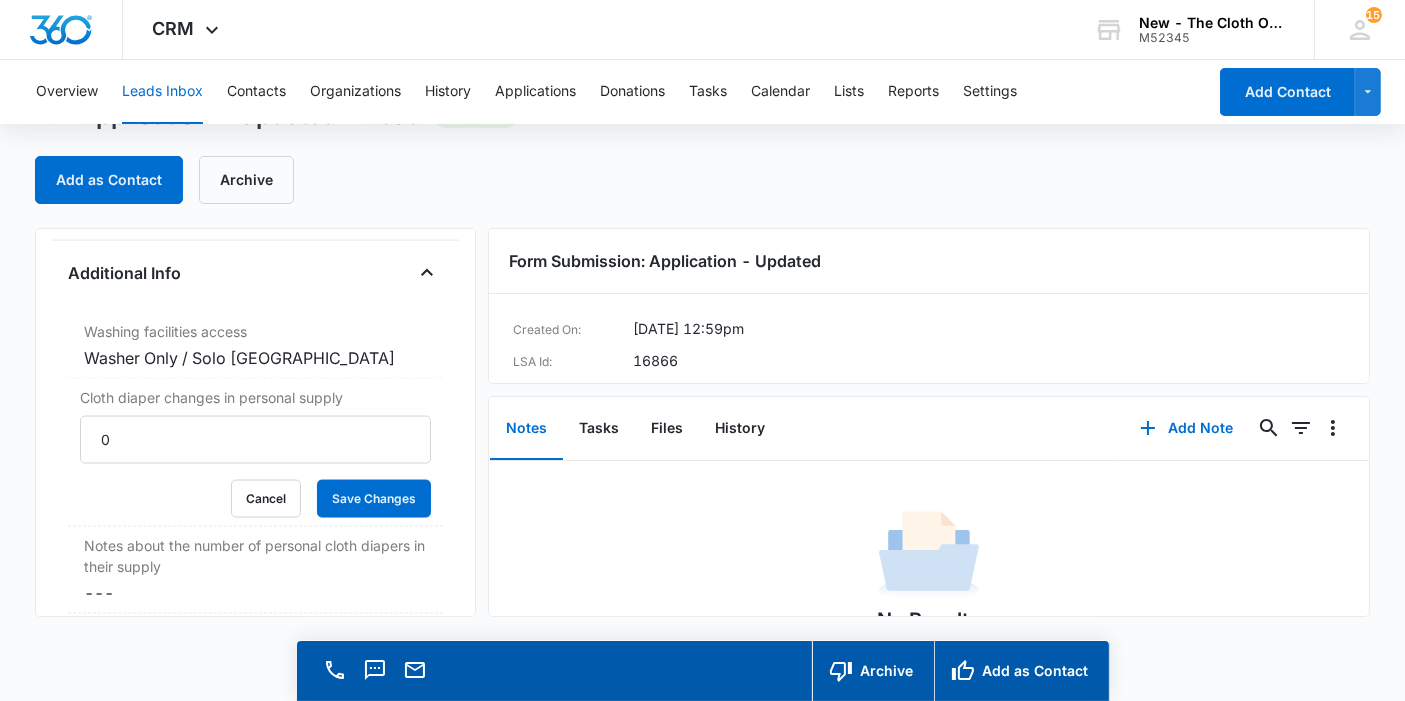 type on "0" 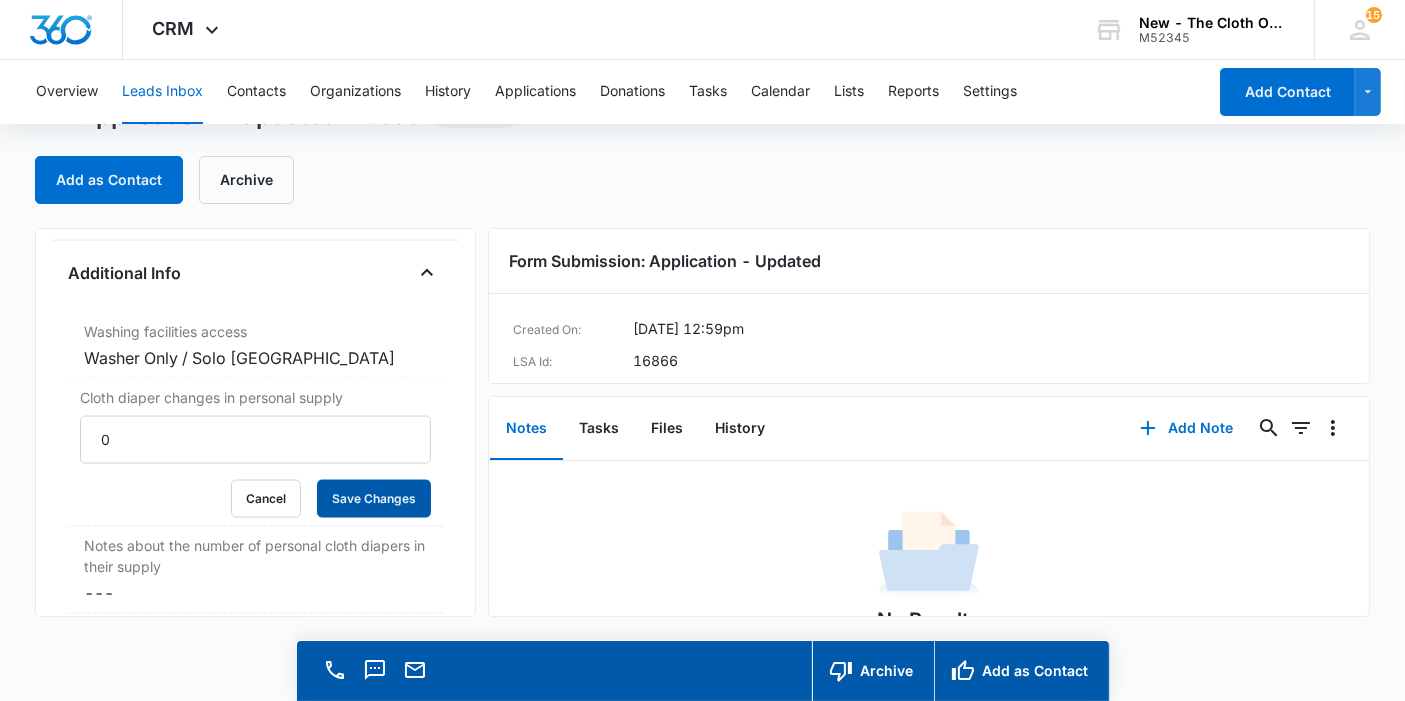 click on "Save Changes" at bounding box center [374, 499] 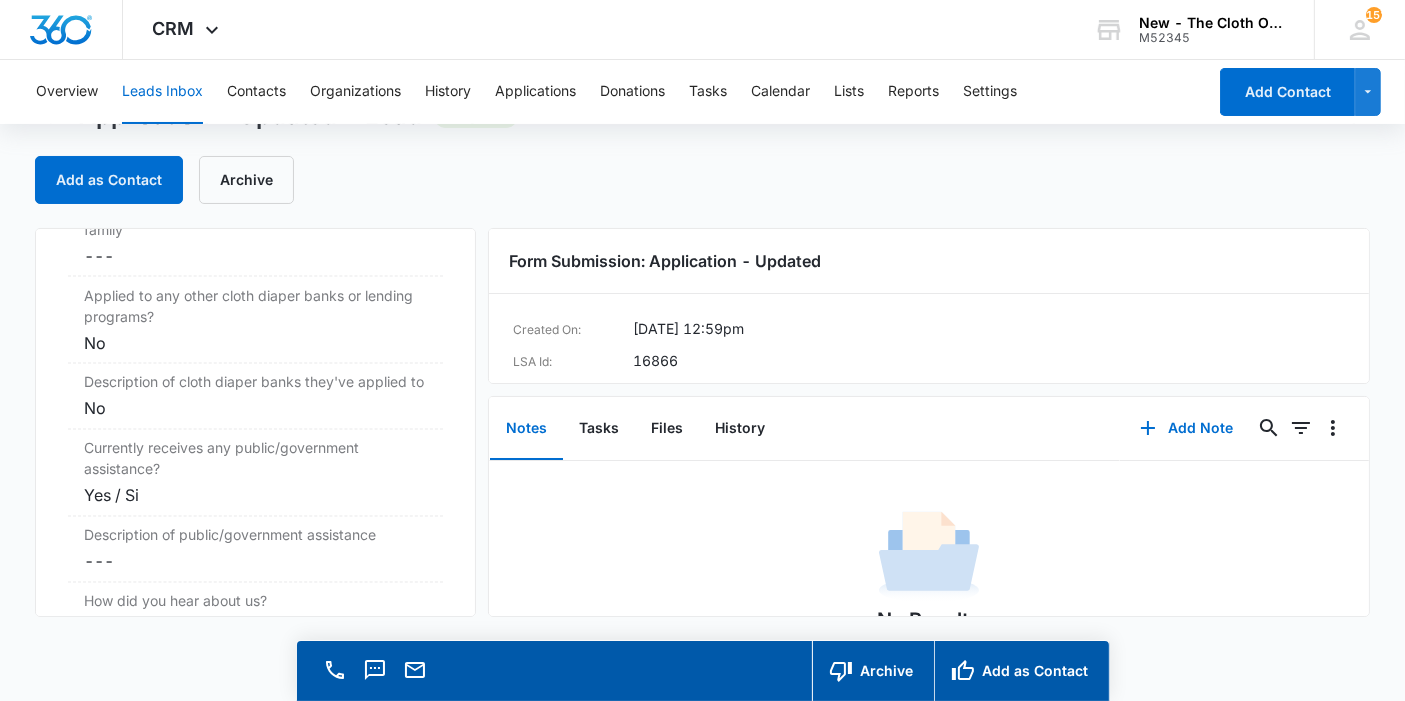 scroll, scrollTop: 3560, scrollLeft: 0, axis: vertical 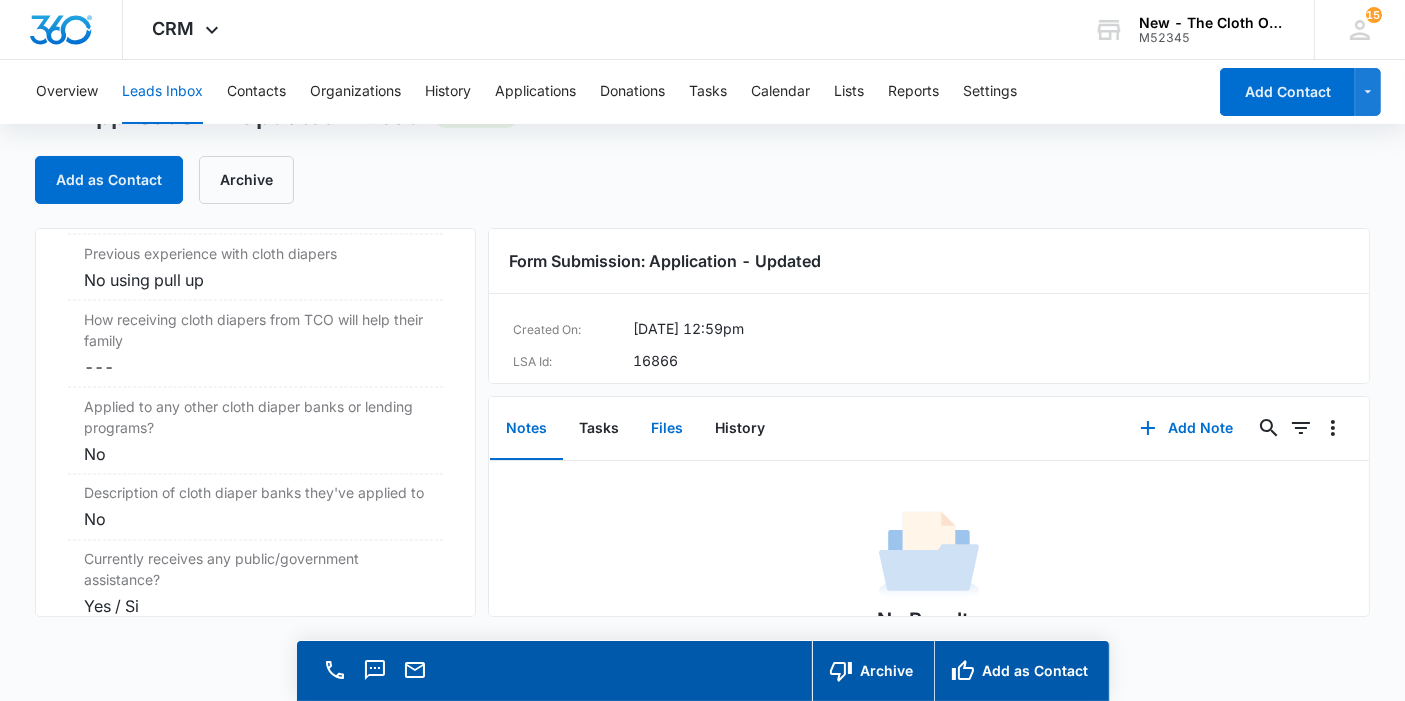 click on "Files" at bounding box center [667, 429] 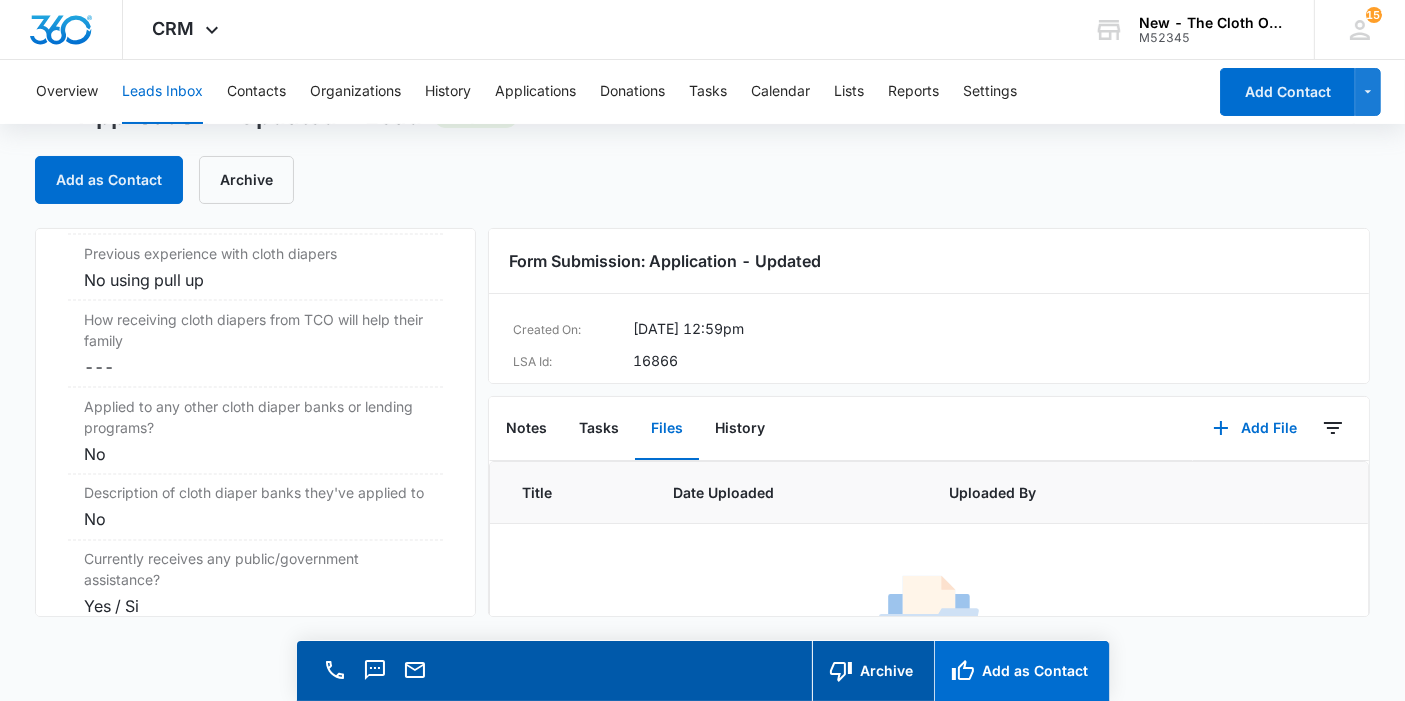click on "Add as Contact" at bounding box center (1021, 671) 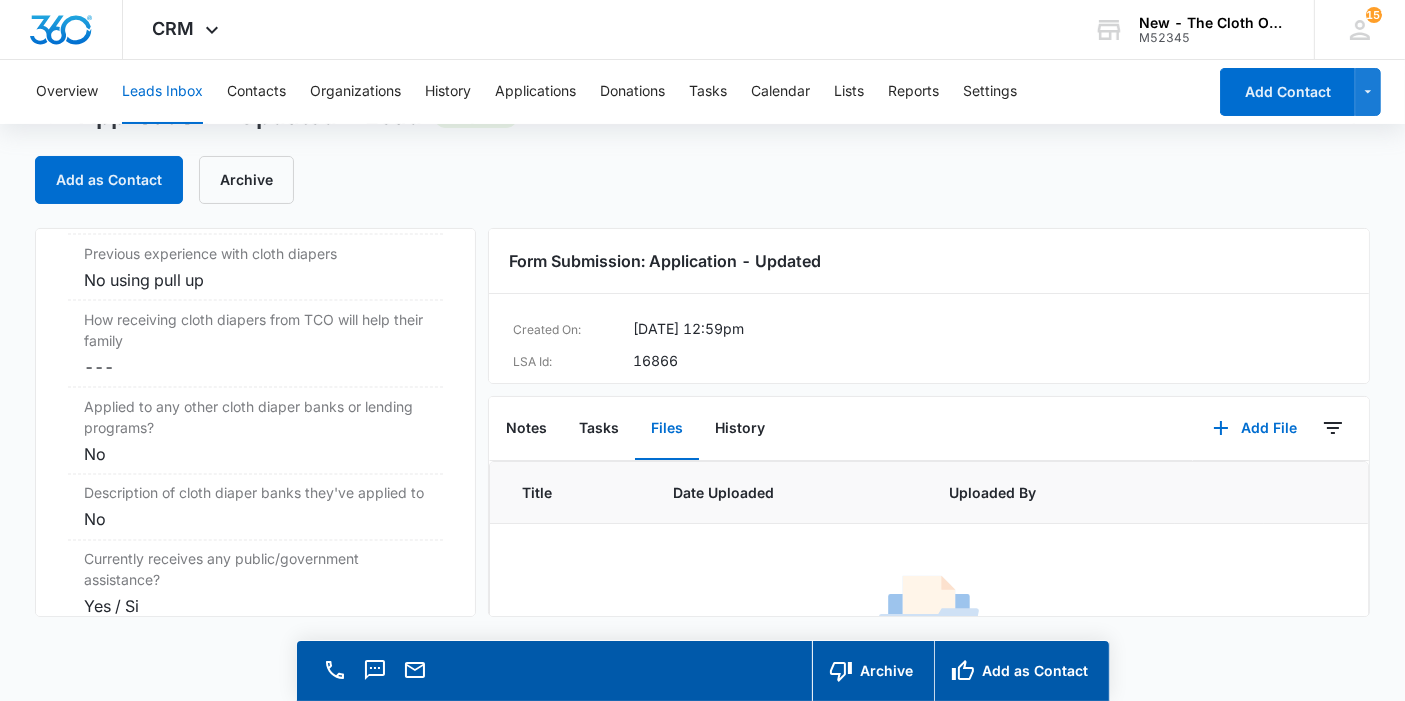 scroll, scrollTop: 3581, scrollLeft: 0, axis: vertical 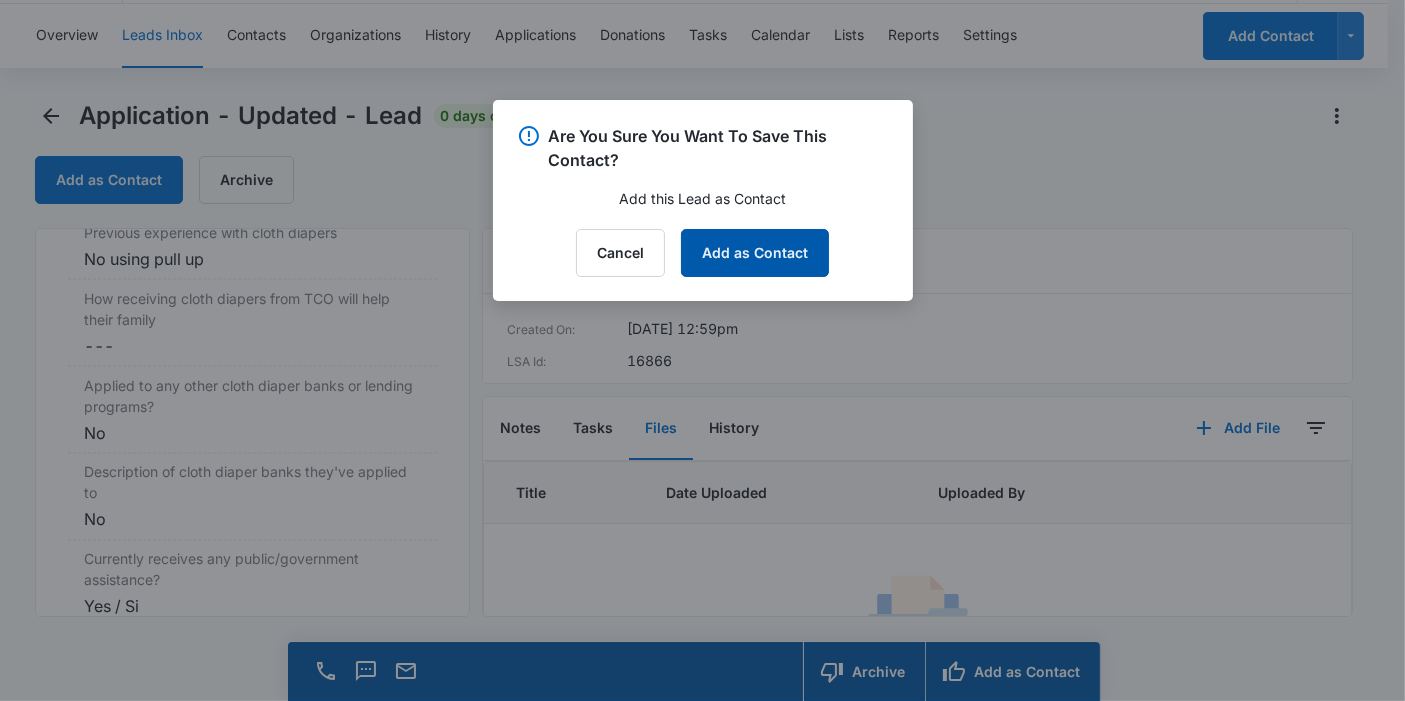 click on "Add as Contact" at bounding box center (755, 253) 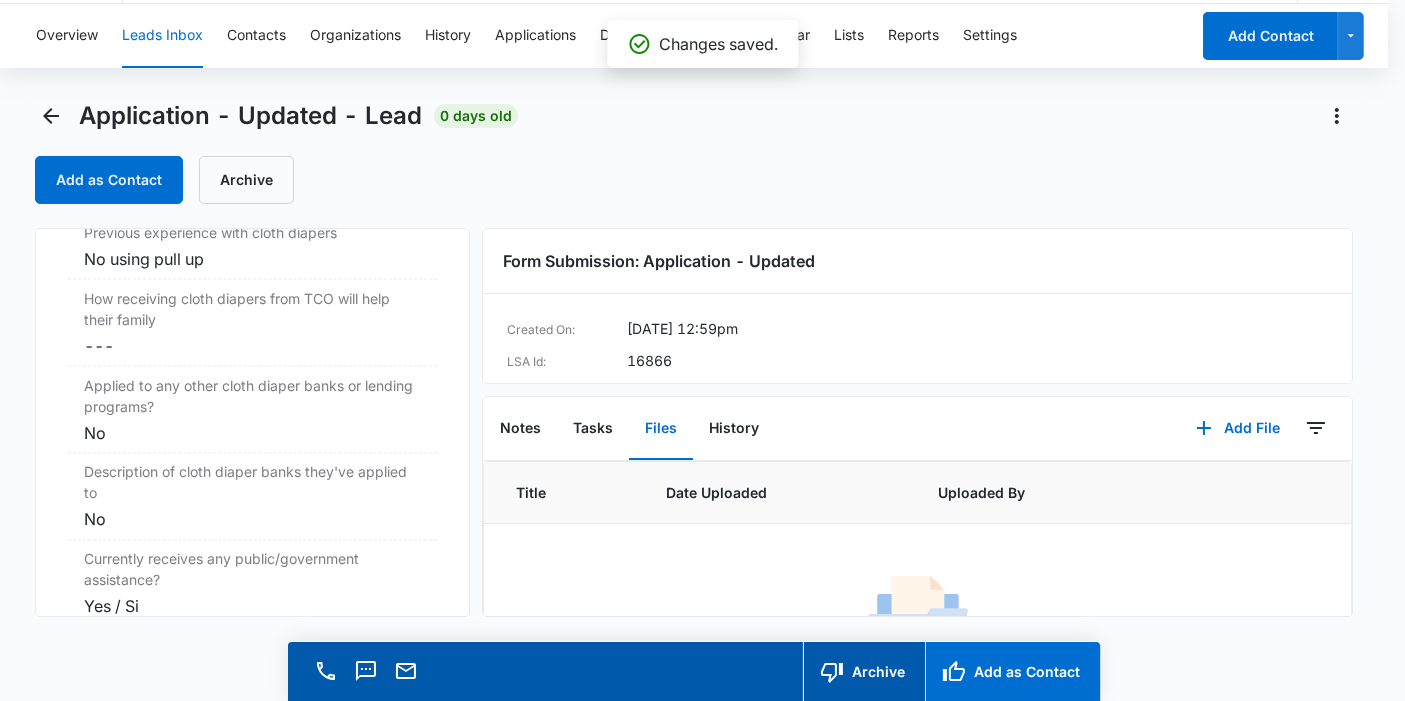 scroll, scrollTop: 3560, scrollLeft: 0, axis: vertical 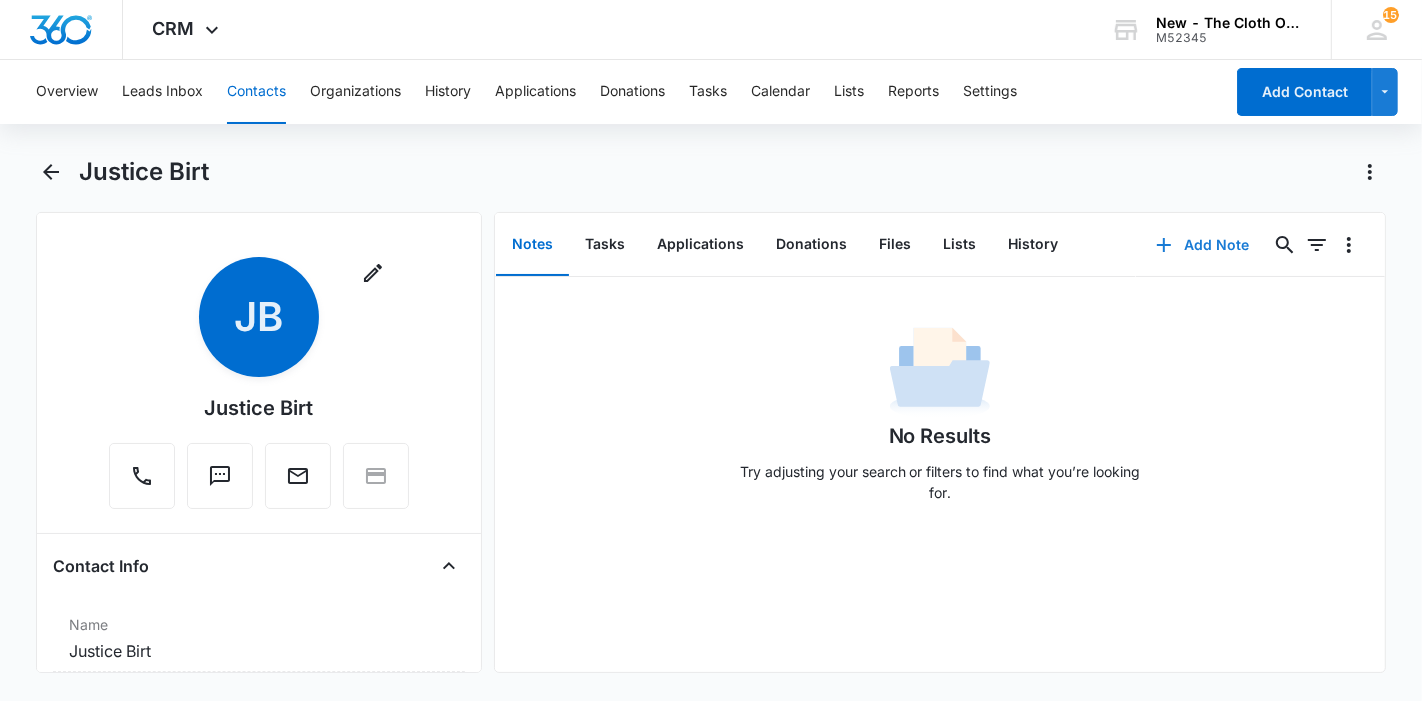 click on "Add Note" at bounding box center [1202, 245] 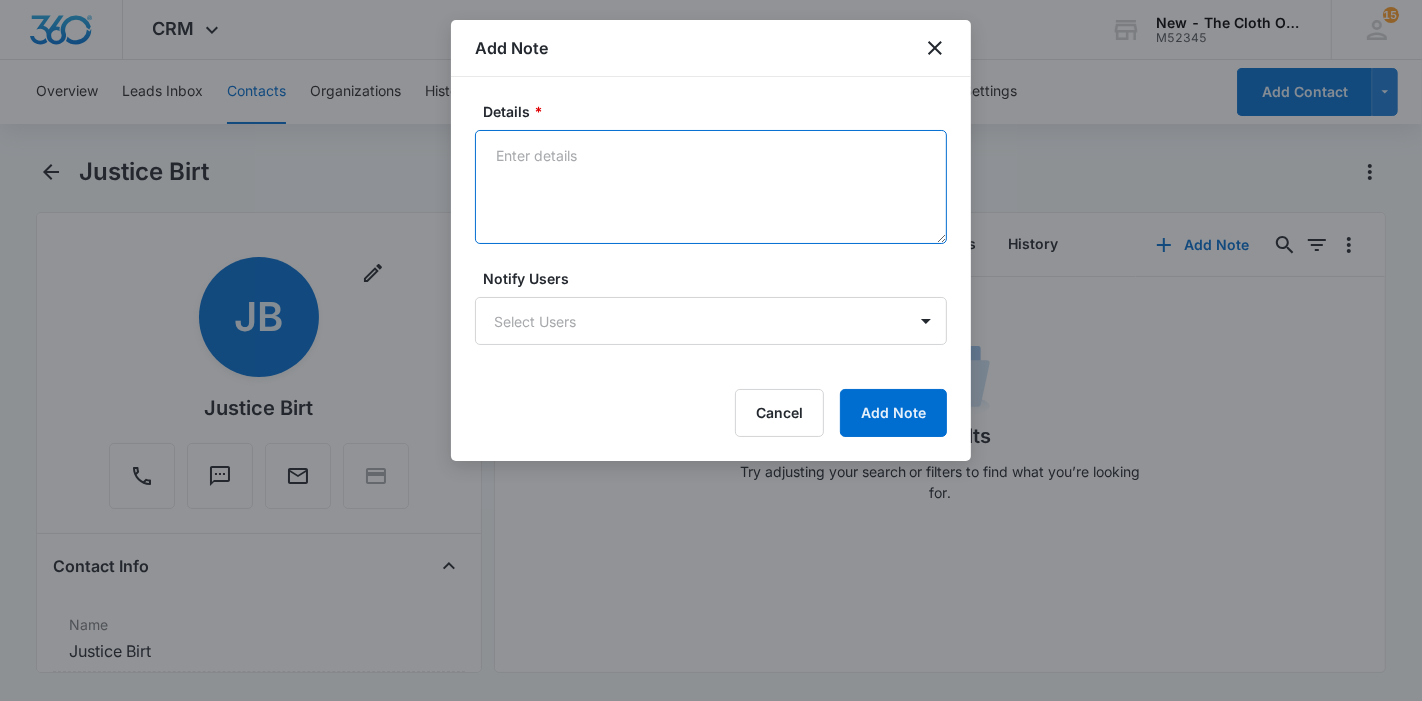 click on "Details *" at bounding box center (711, 187) 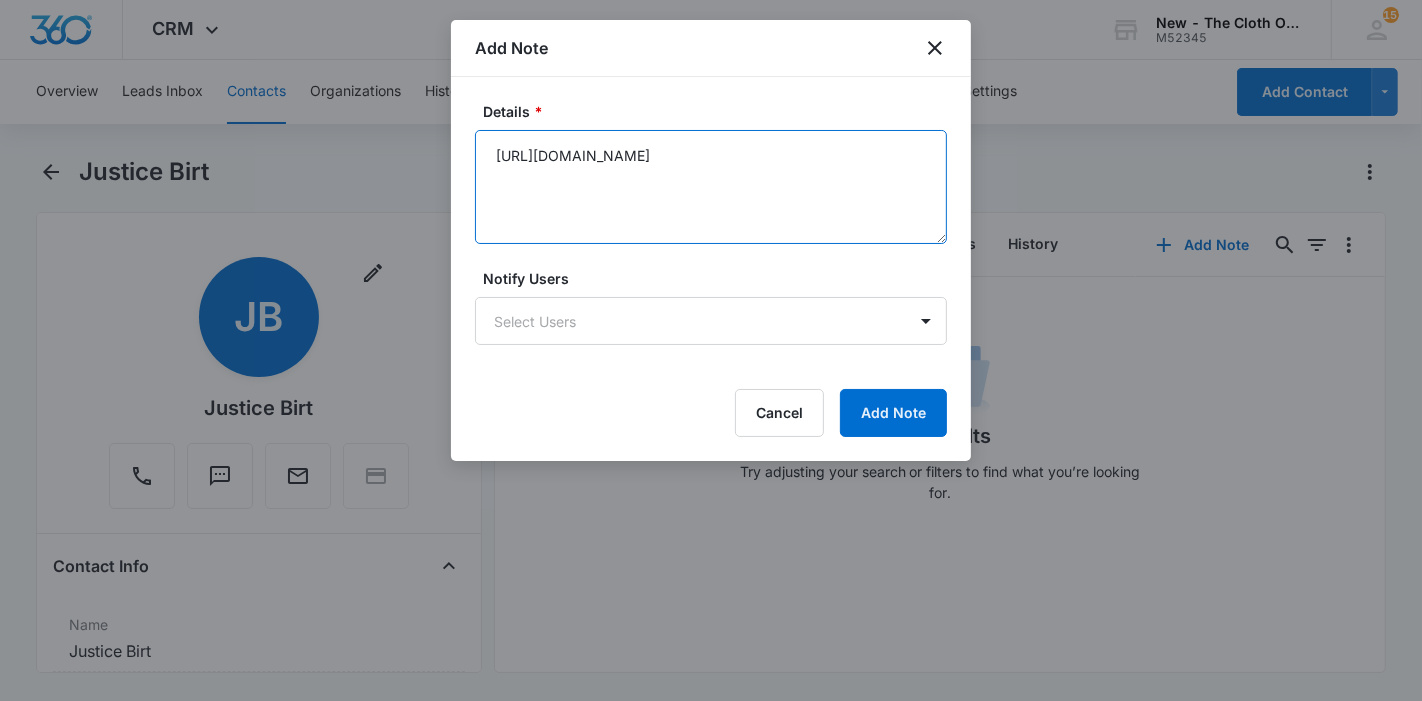 type on "[URL][DOMAIN_NAME]" 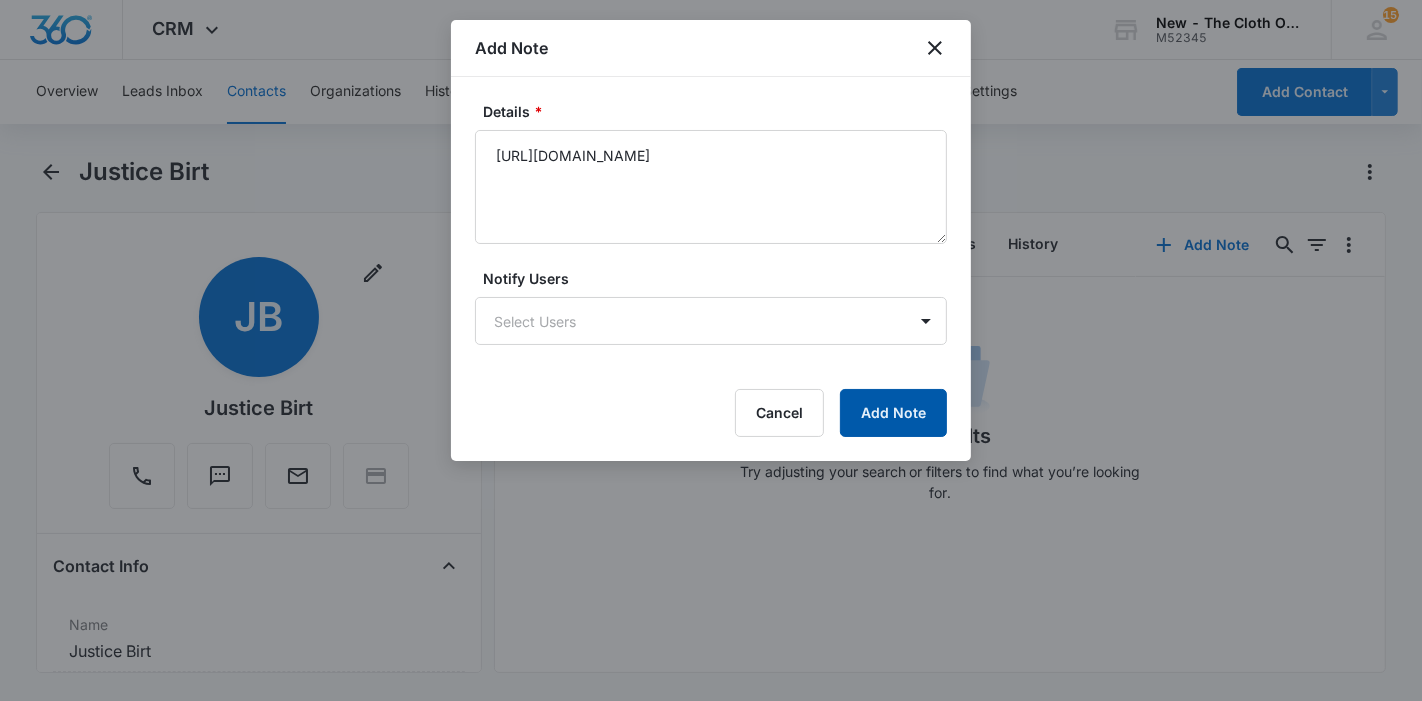 click on "Add Note" at bounding box center [893, 413] 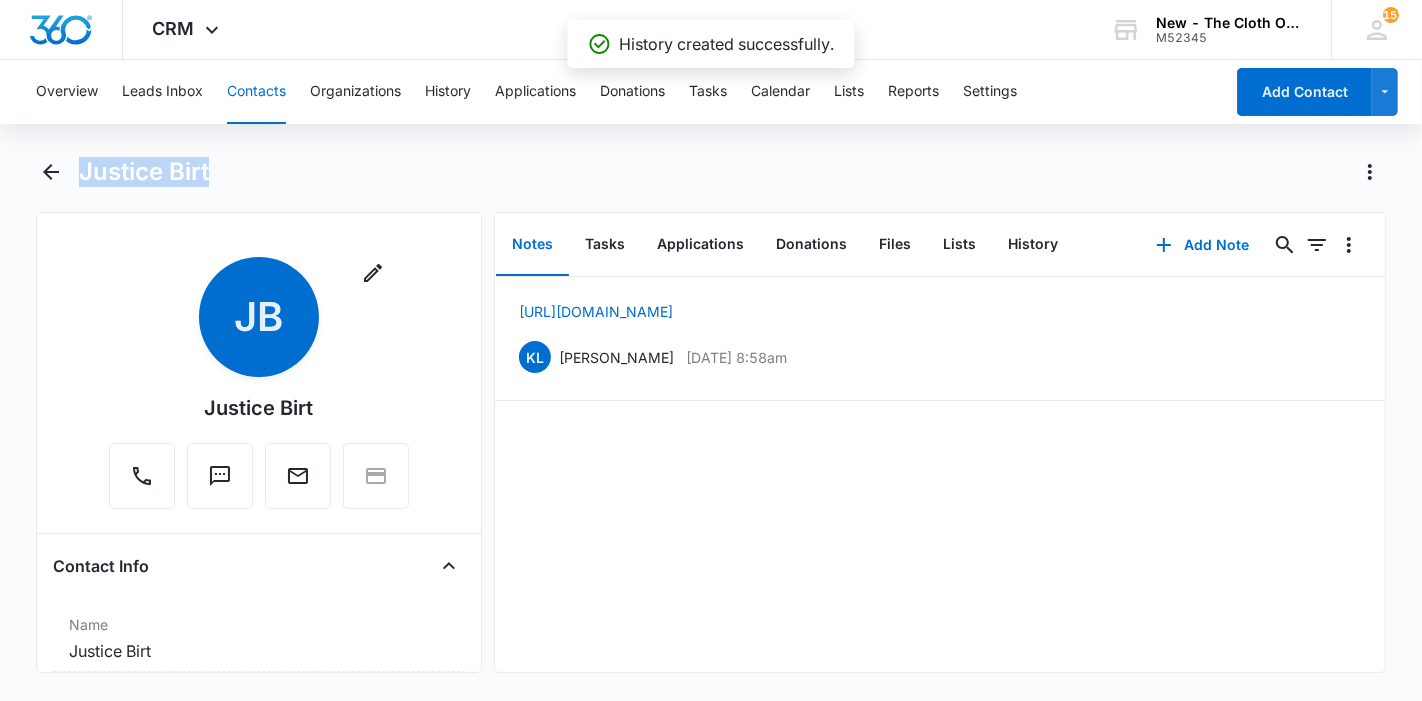 drag, startPoint x: 229, startPoint y: 164, endPoint x: 80, endPoint y: 150, distance: 149.65627 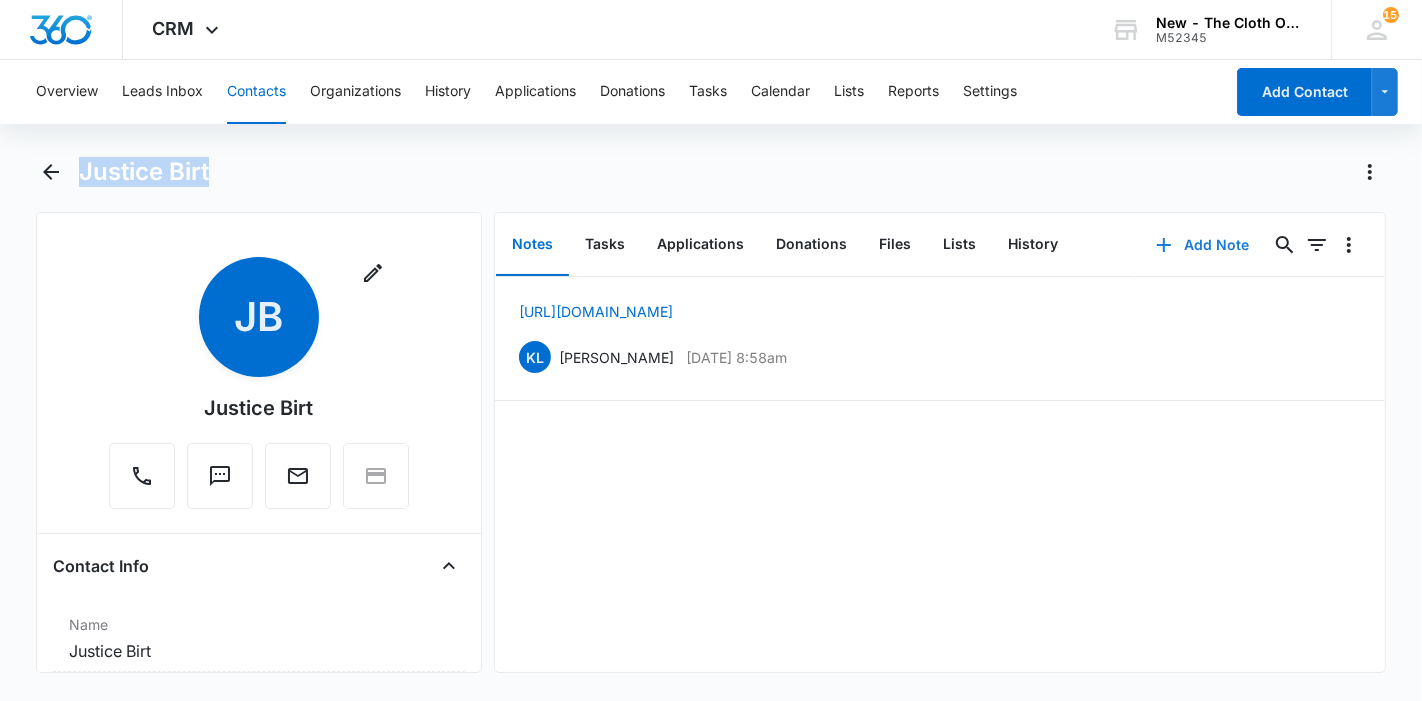 drag, startPoint x: 174, startPoint y: 169, endPoint x: 1168, endPoint y: 242, distance: 996.677 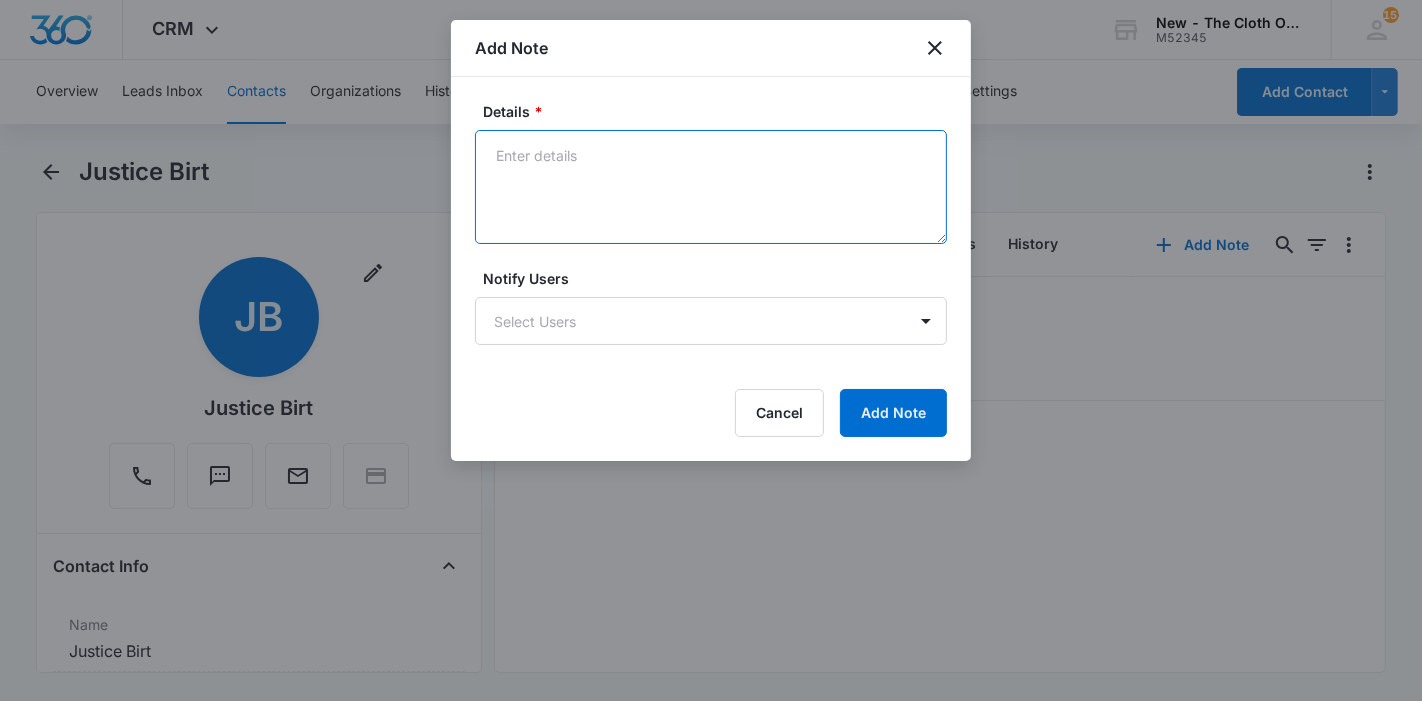 click on "Details *" at bounding box center (711, 187) 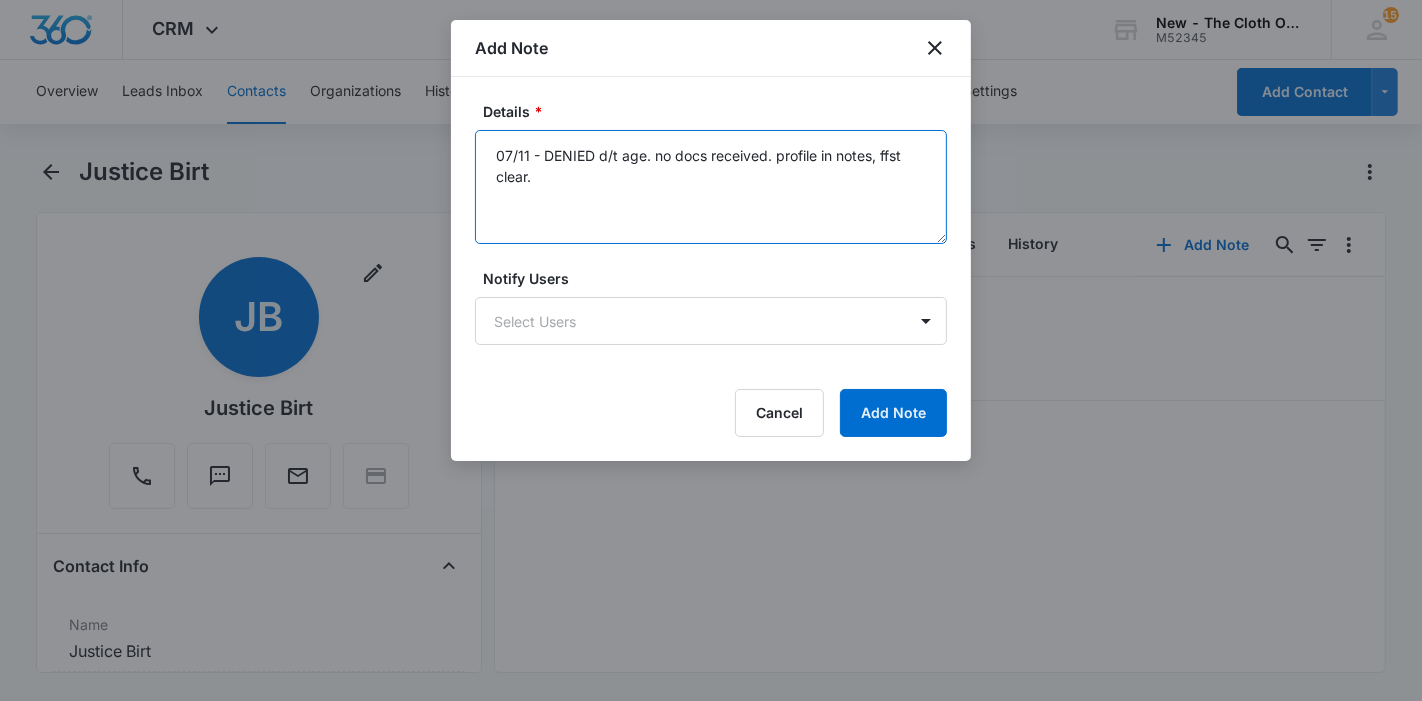 type on "07/11 - DENIED d/t age. no docs received. profile in notes, ffst clear." 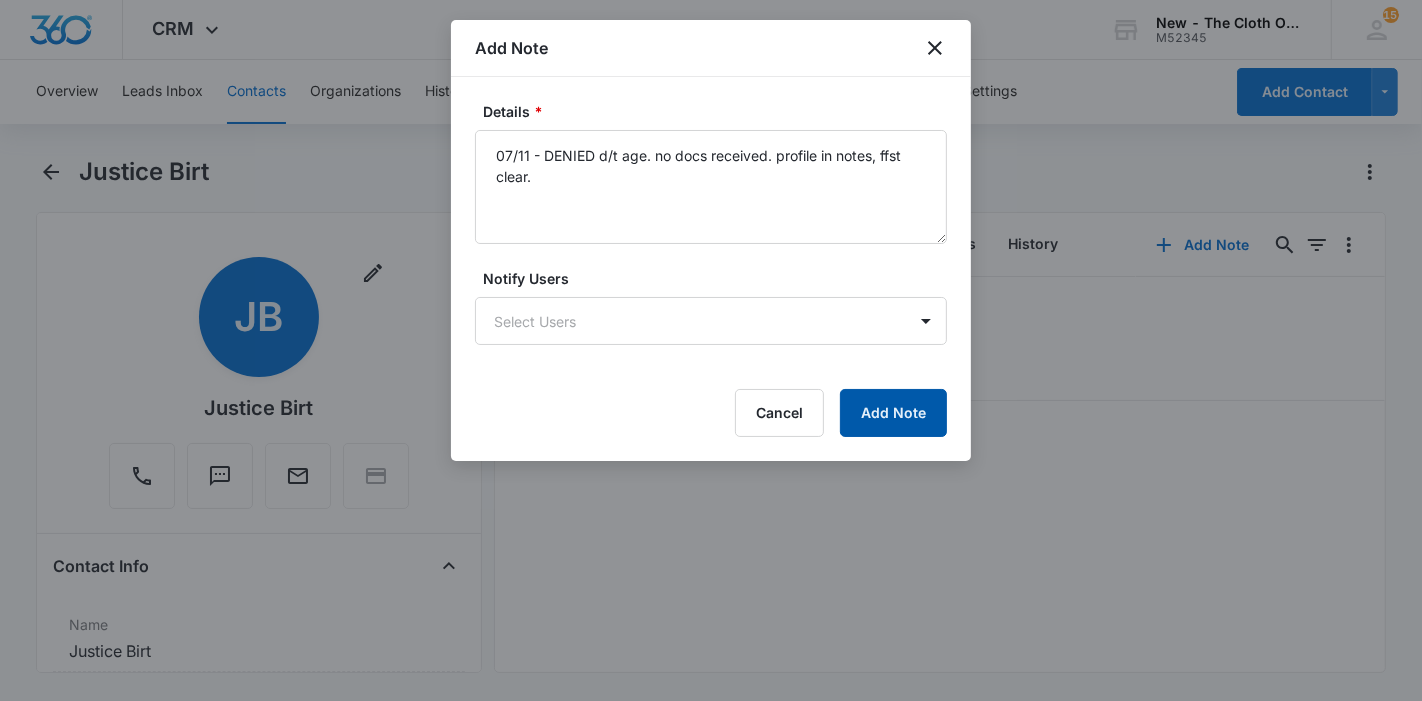 click on "Add Note" at bounding box center [893, 413] 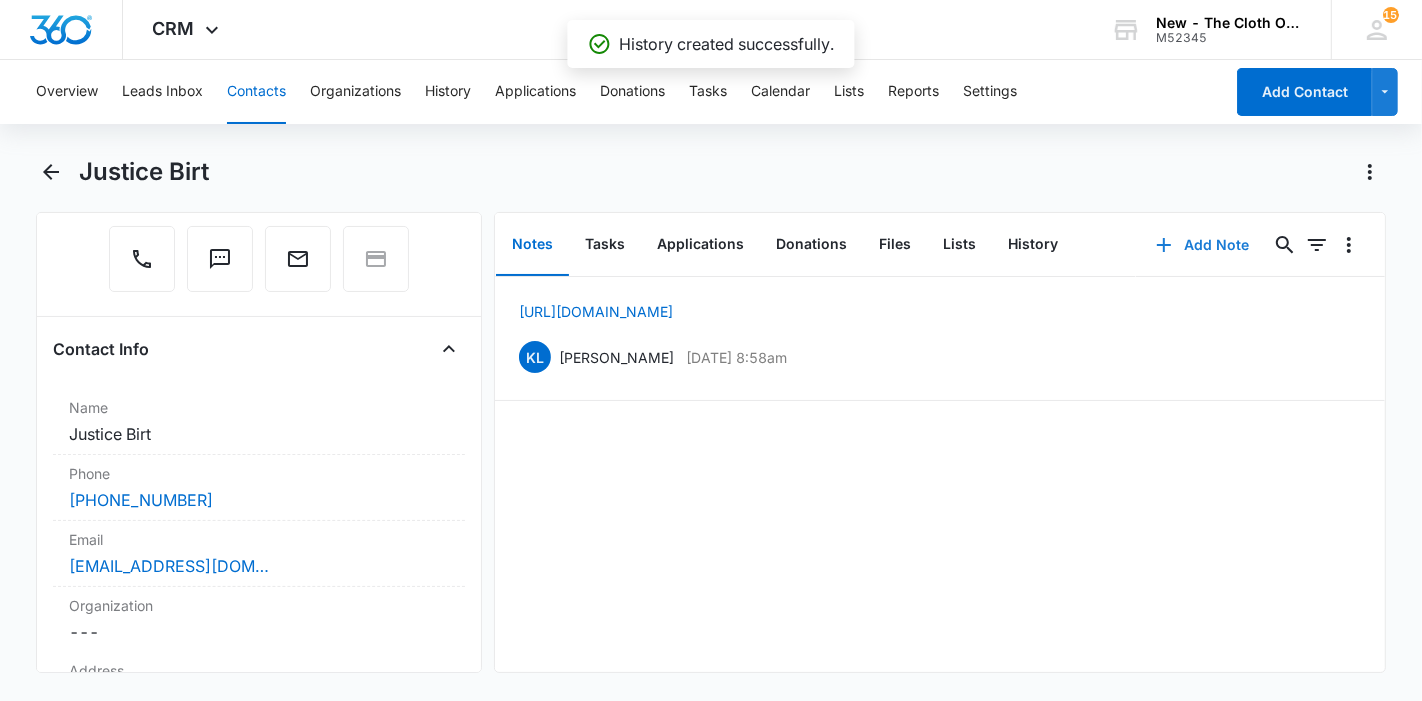 scroll, scrollTop: 222, scrollLeft: 0, axis: vertical 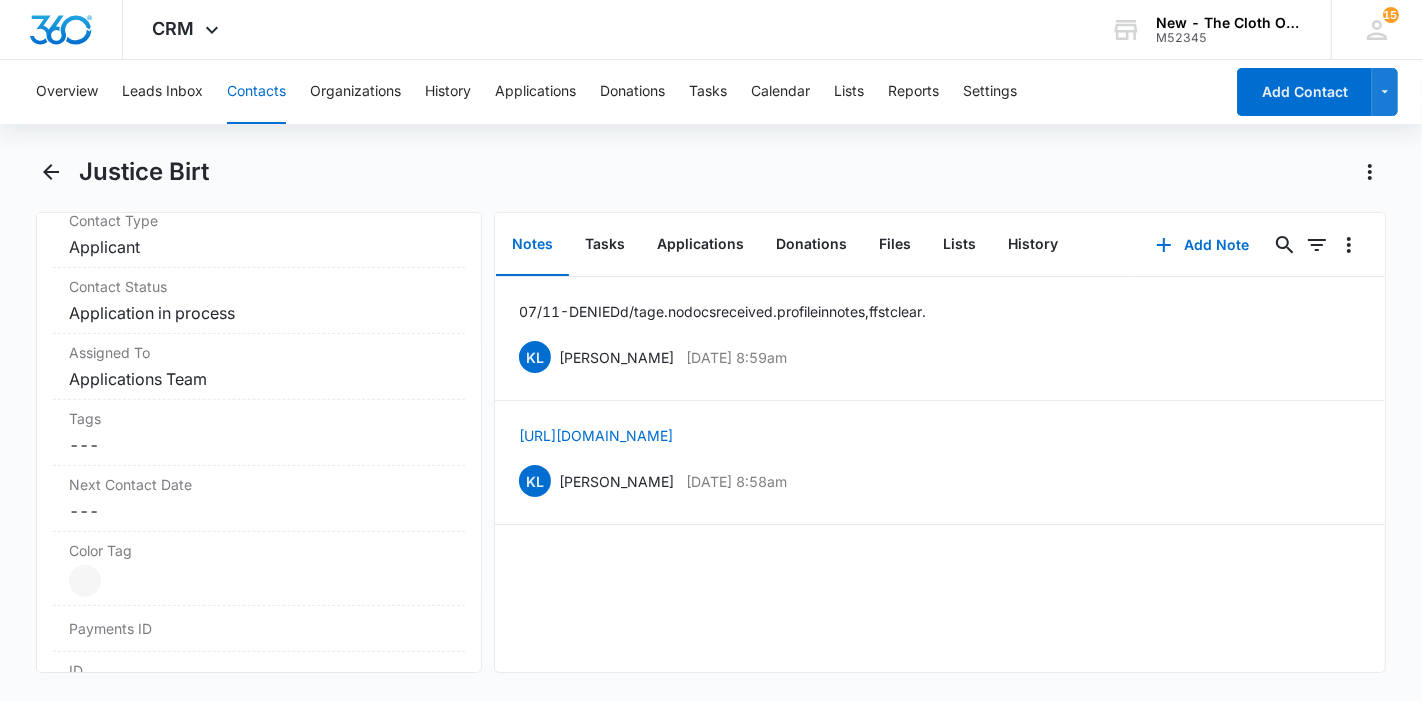 click on "Assigned To Cancel Save Changes Applications Team" at bounding box center [259, 367] 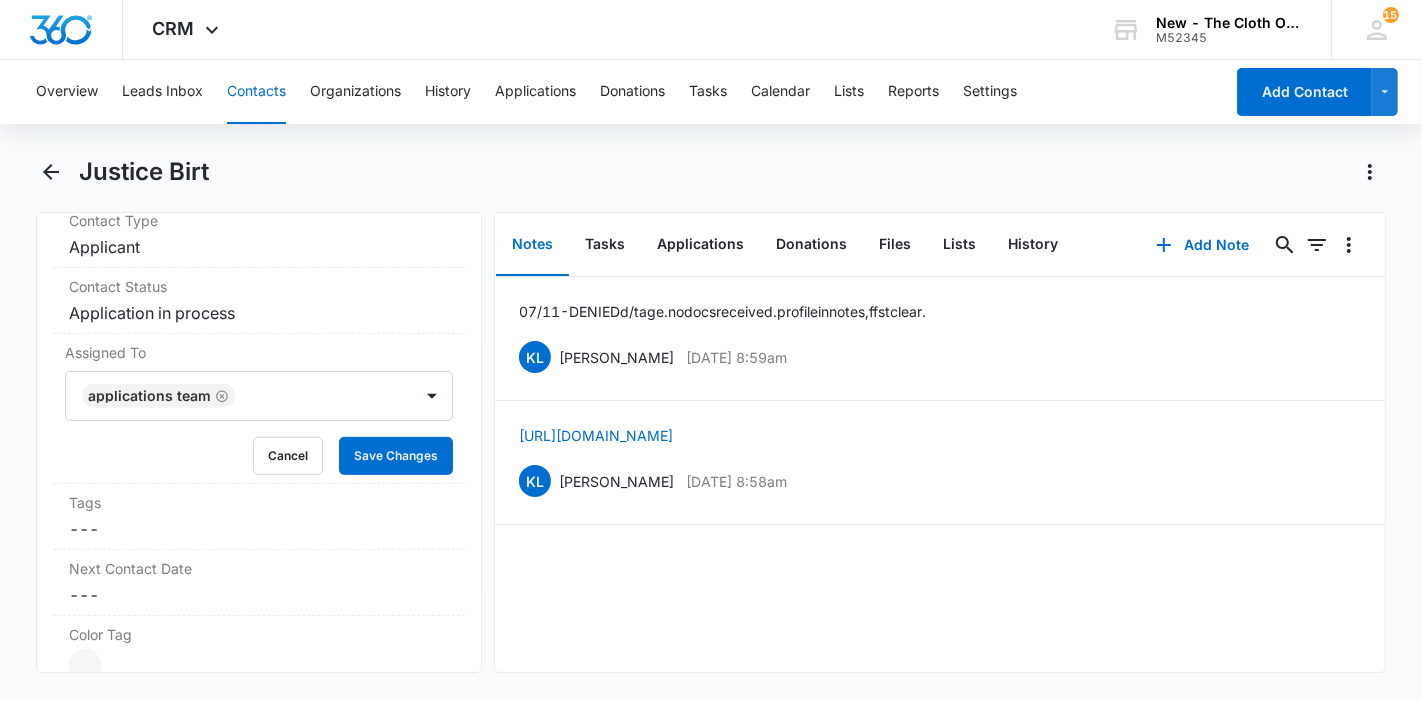 click on "Cancel Save Changes Application in process" at bounding box center [259, 313] 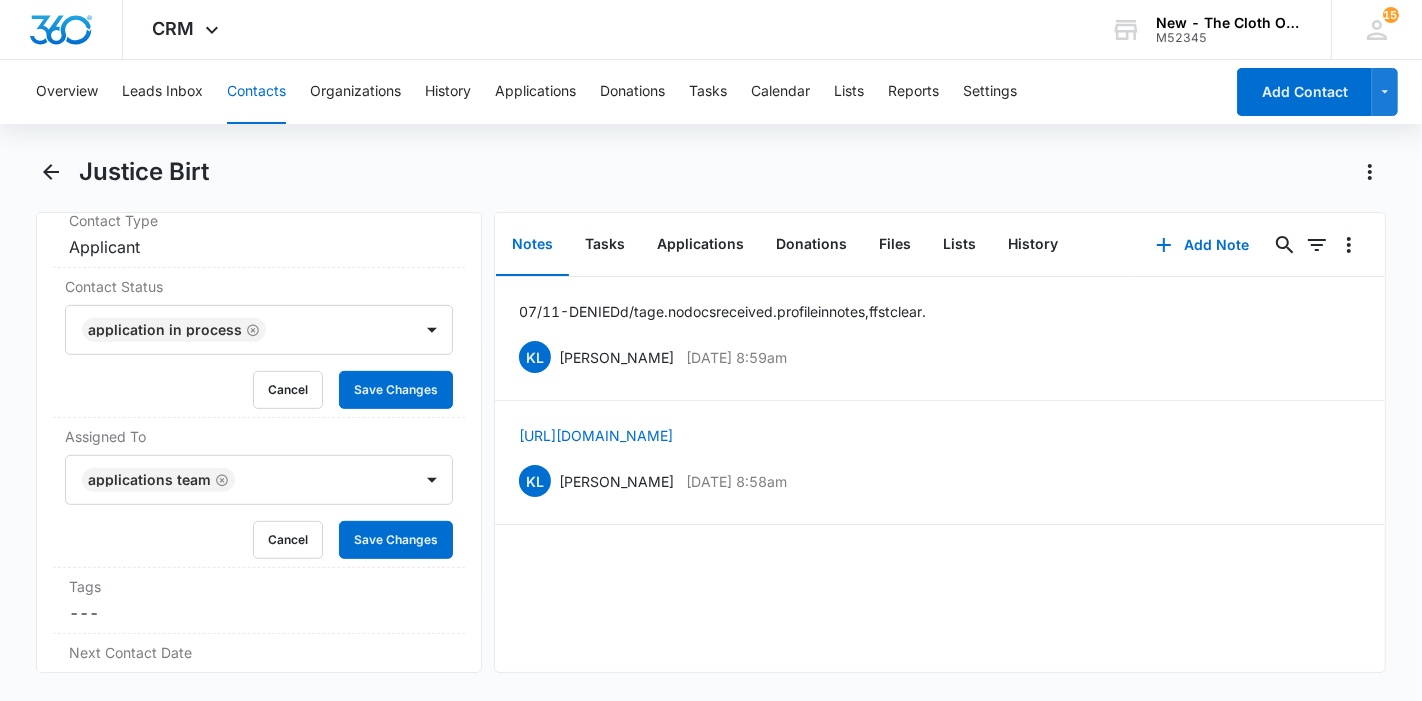 click 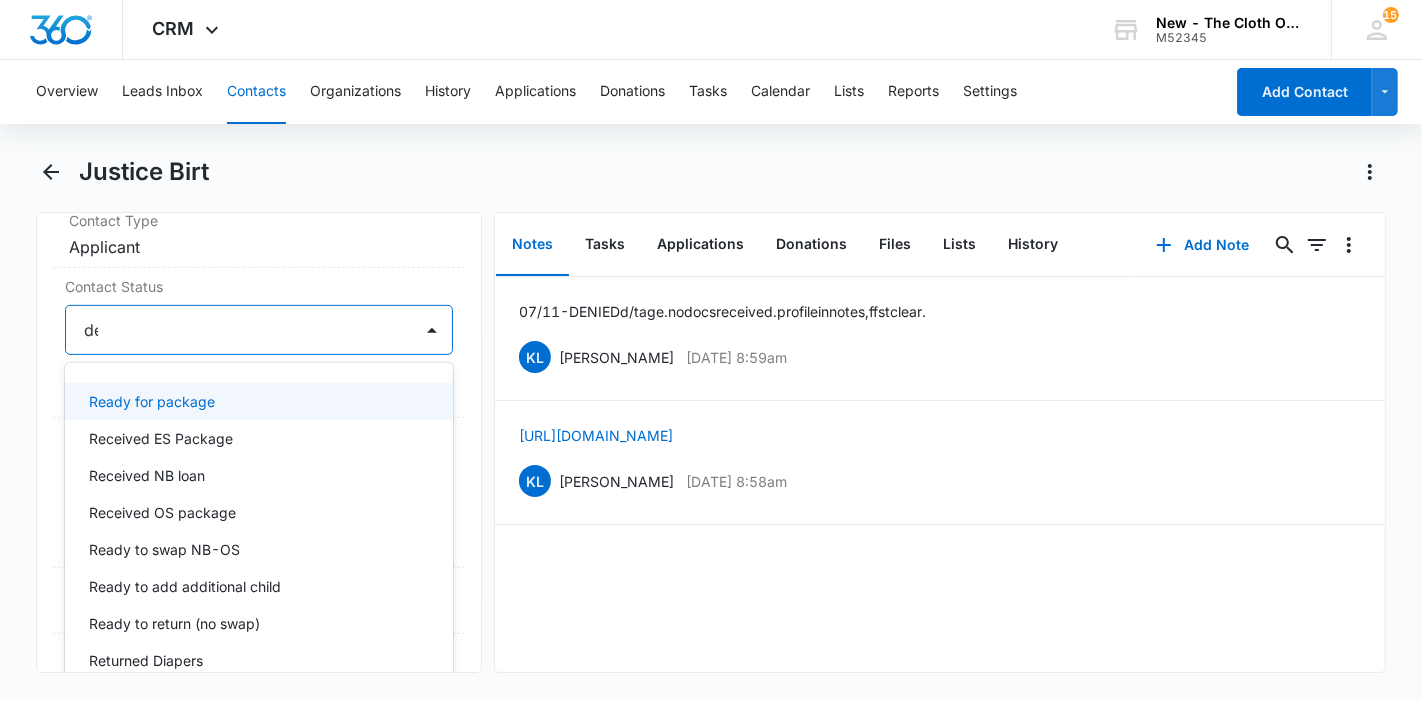 type on "dec" 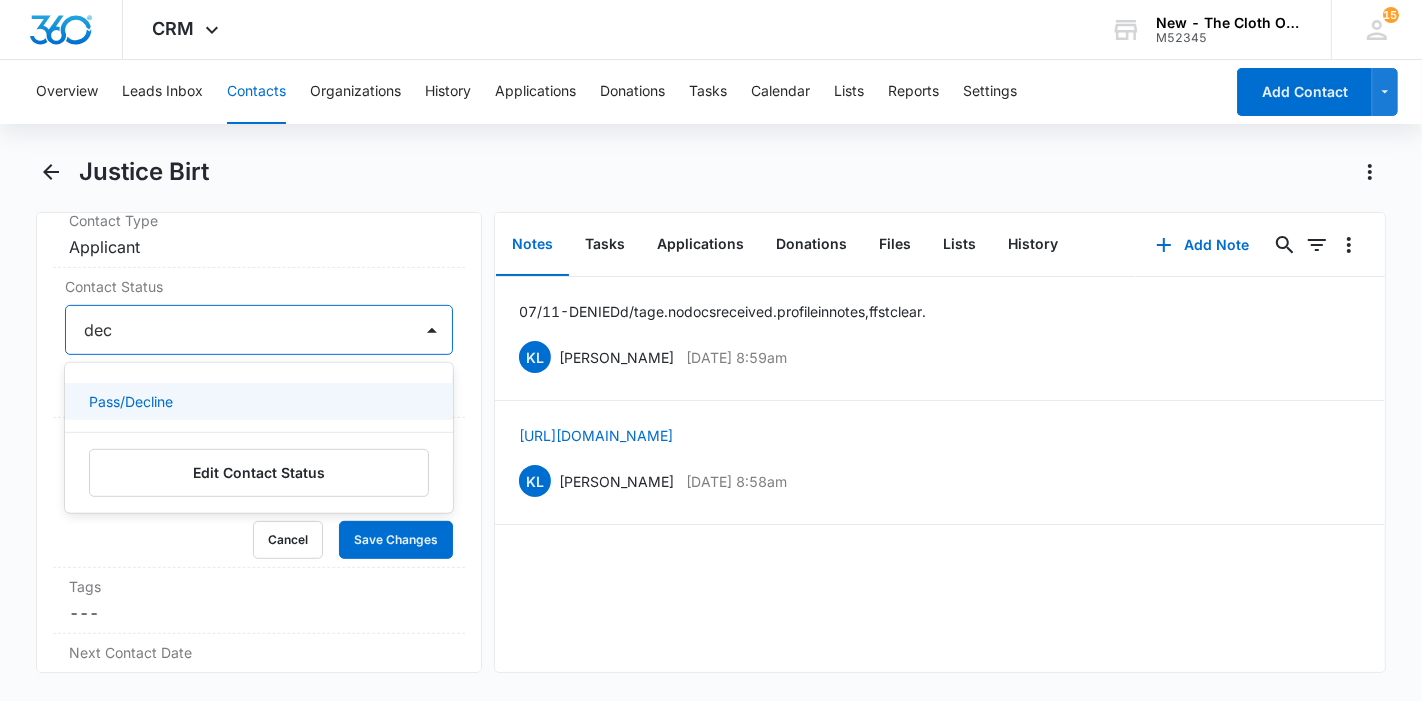 click on "Pass/Decline" at bounding box center [257, 401] 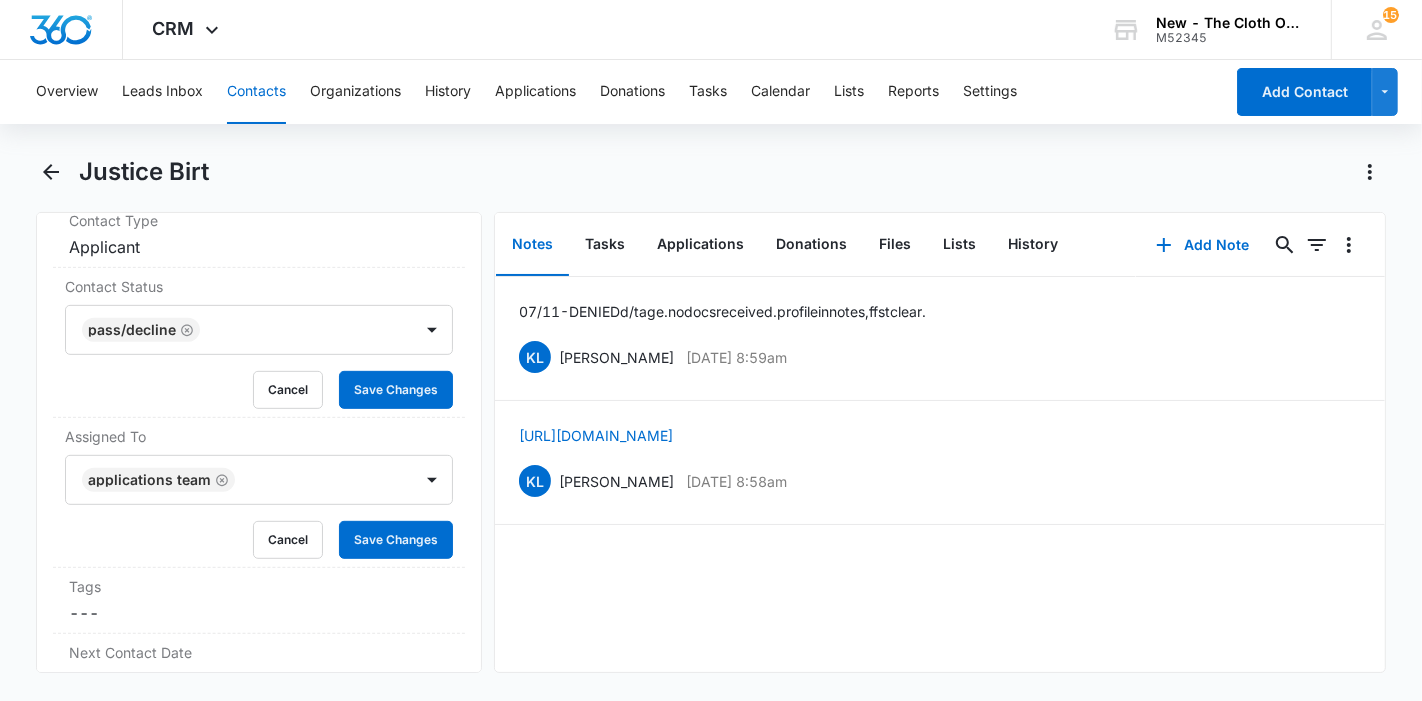 click on "Contact Status Pass/Decline Cancel Save Changes" at bounding box center [259, 343] 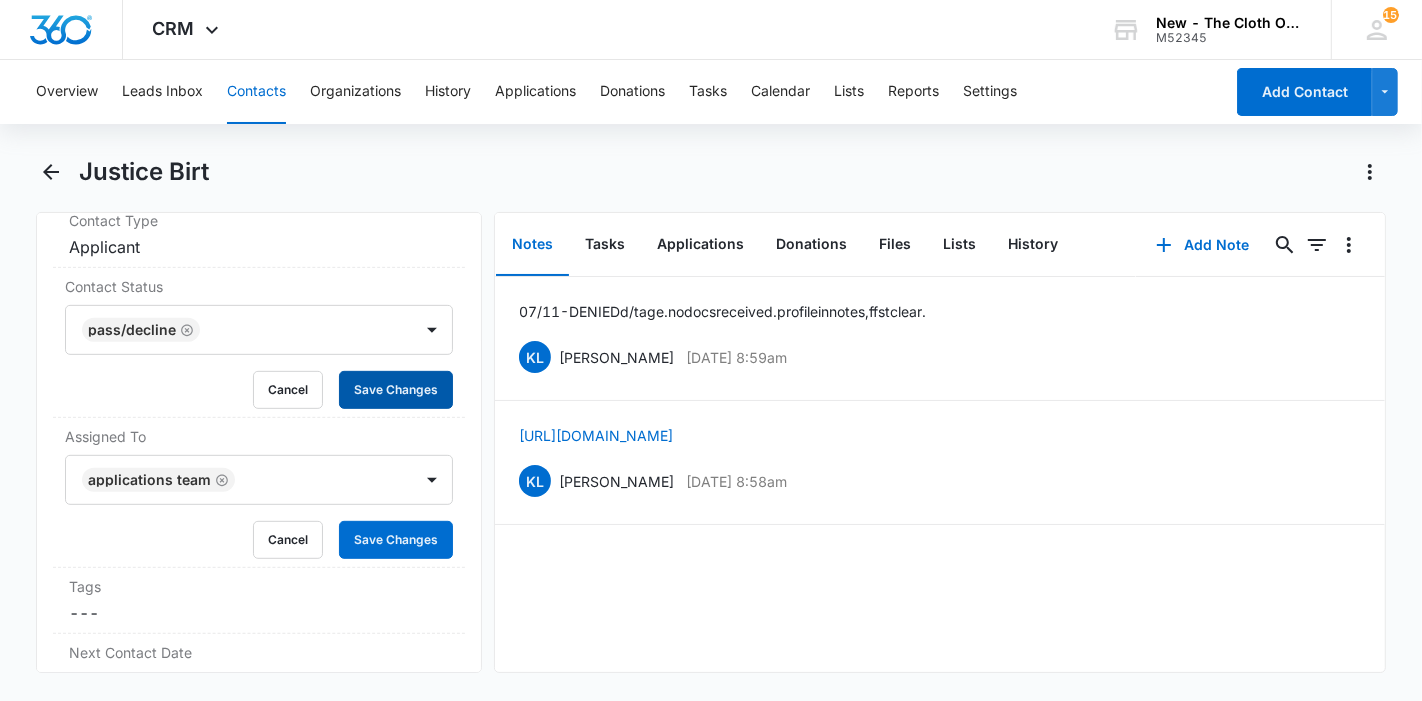 click on "Save Changes" at bounding box center (396, 390) 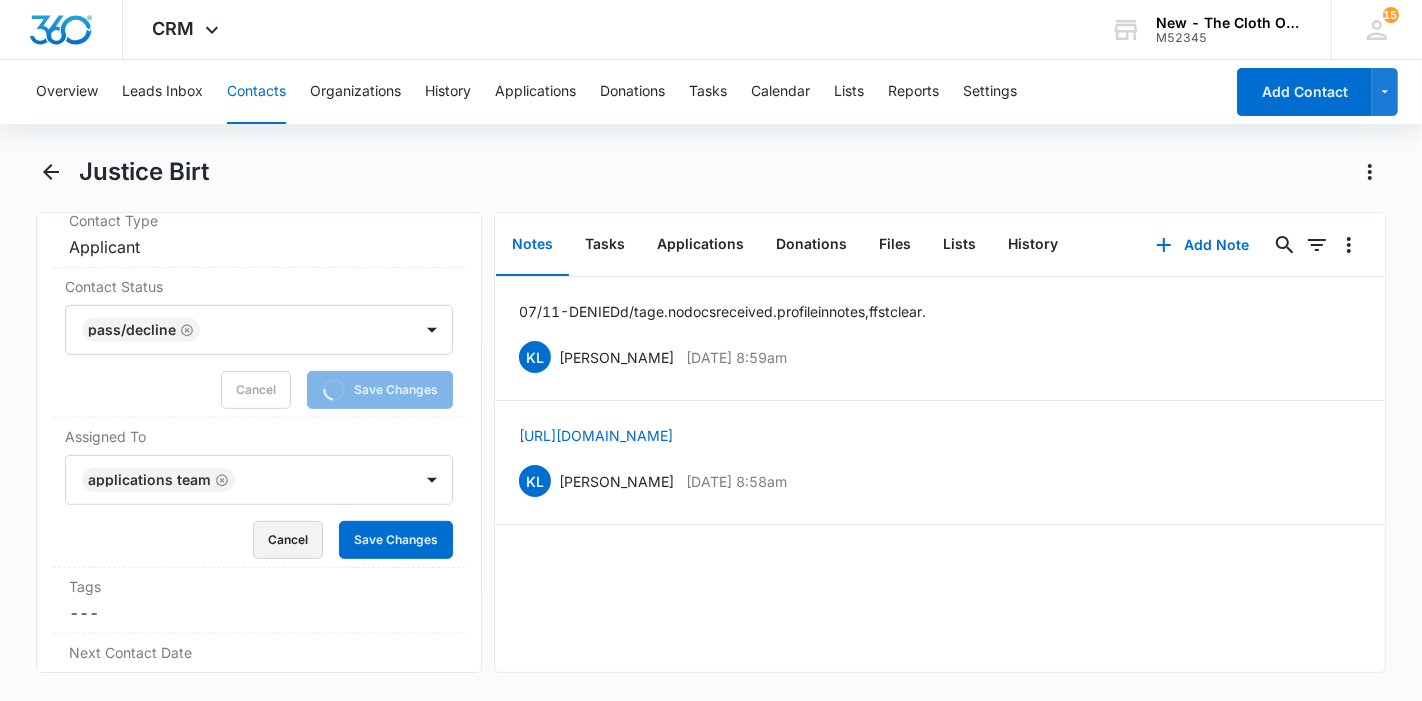 click on "Cancel" at bounding box center [288, 540] 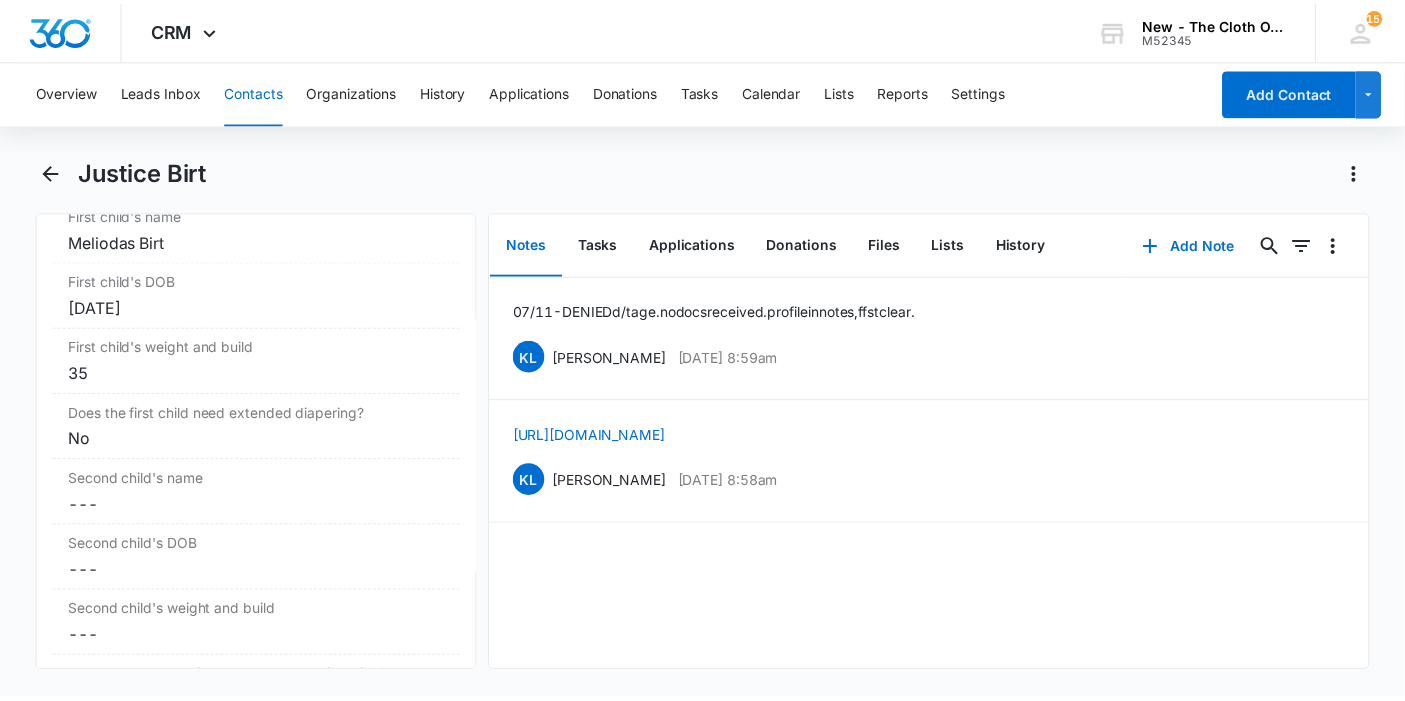 scroll, scrollTop: 2471, scrollLeft: 0, axis: vertical 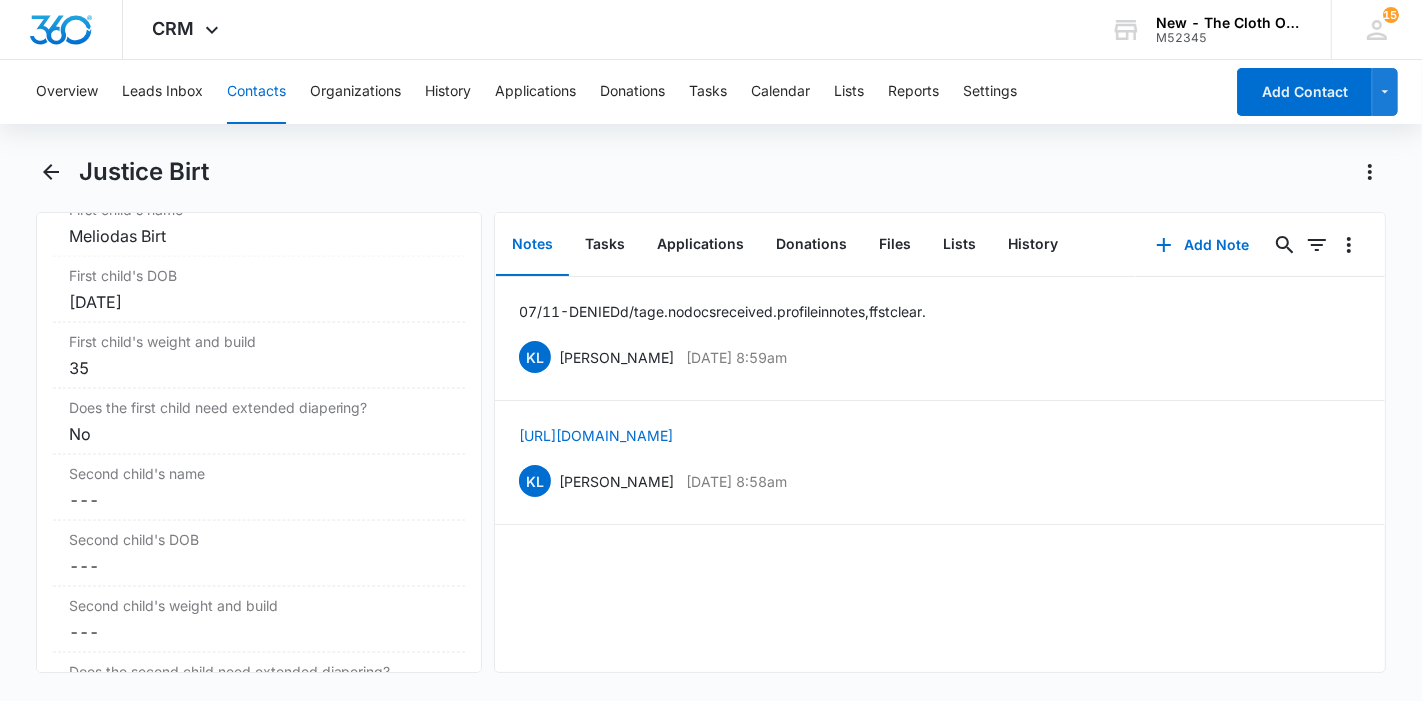 click on "Meliodas Birt" at bounding box center (259, 236) 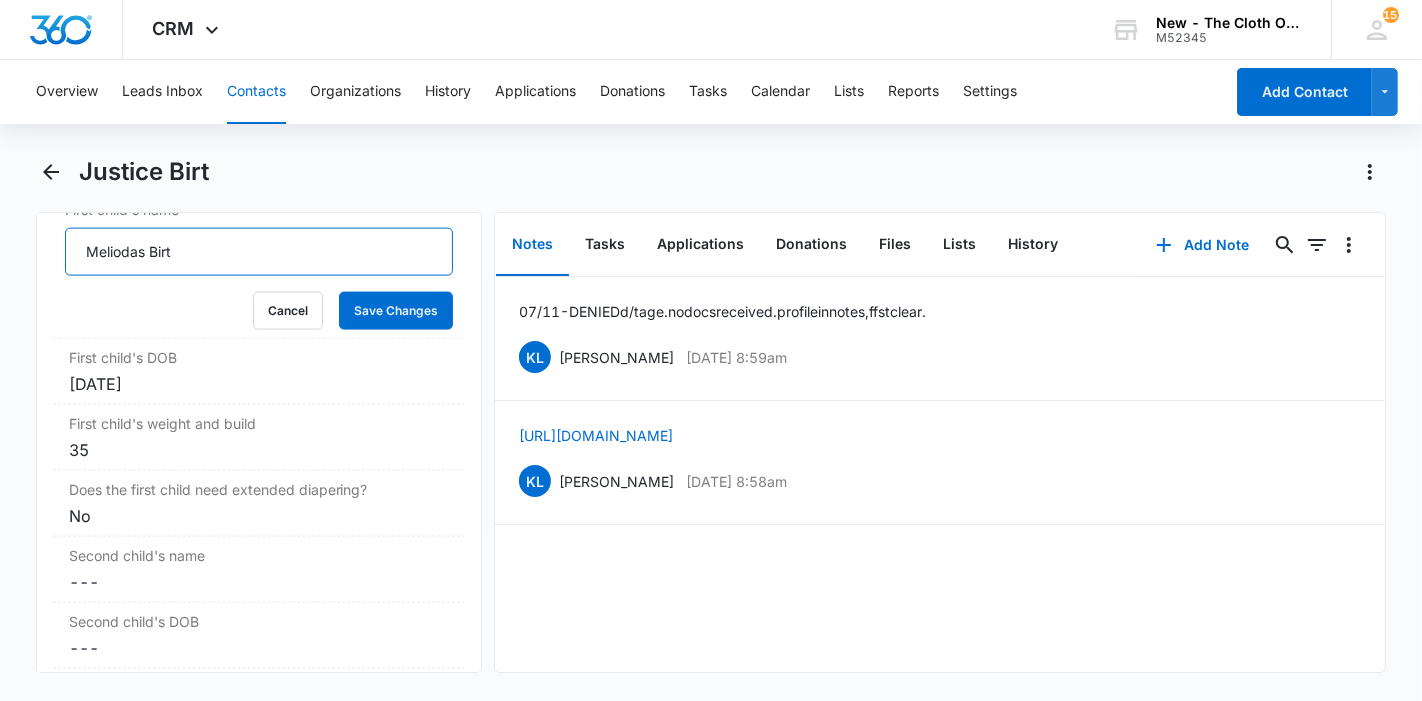 click on "Meliodas Birt" at bounding box center (259, 252) 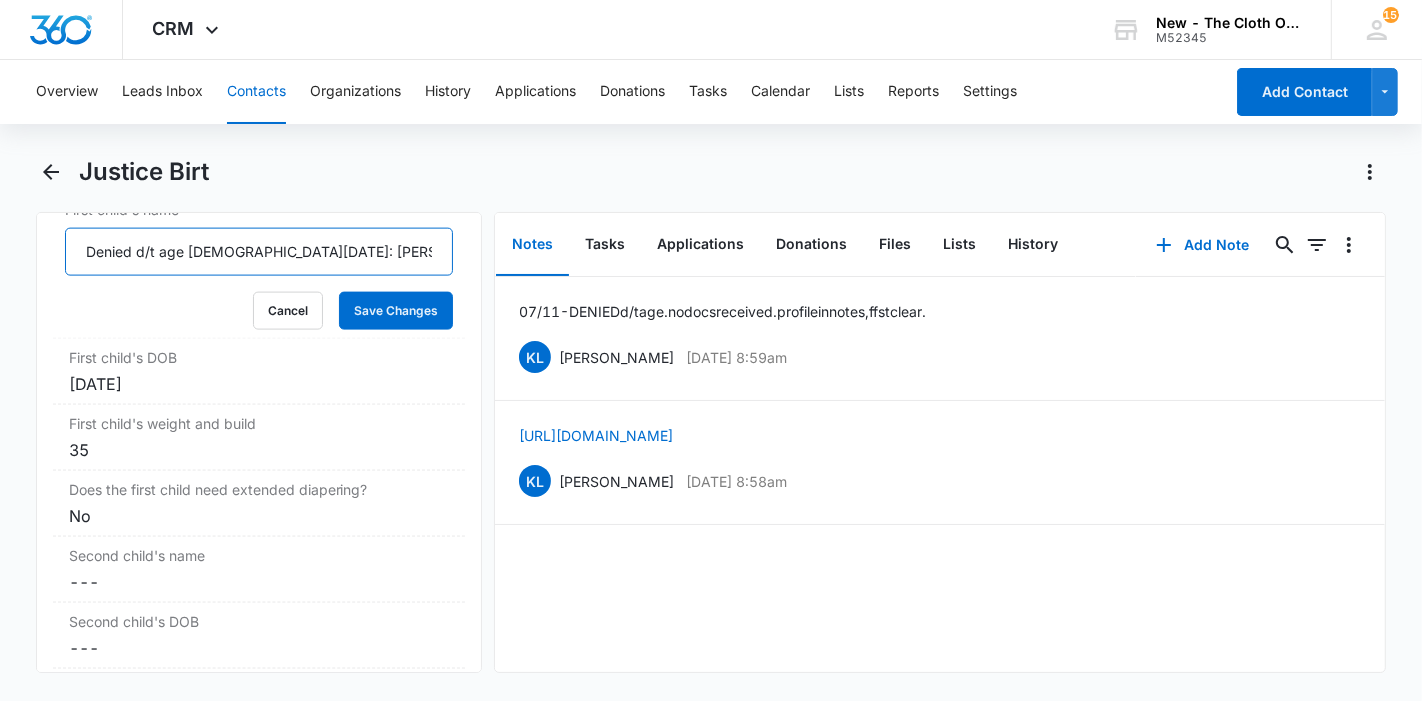 drag, startPoint x: 318, startPoint y: 267, endPoint x: 264, endPoint y: 264, distance: 54.08327 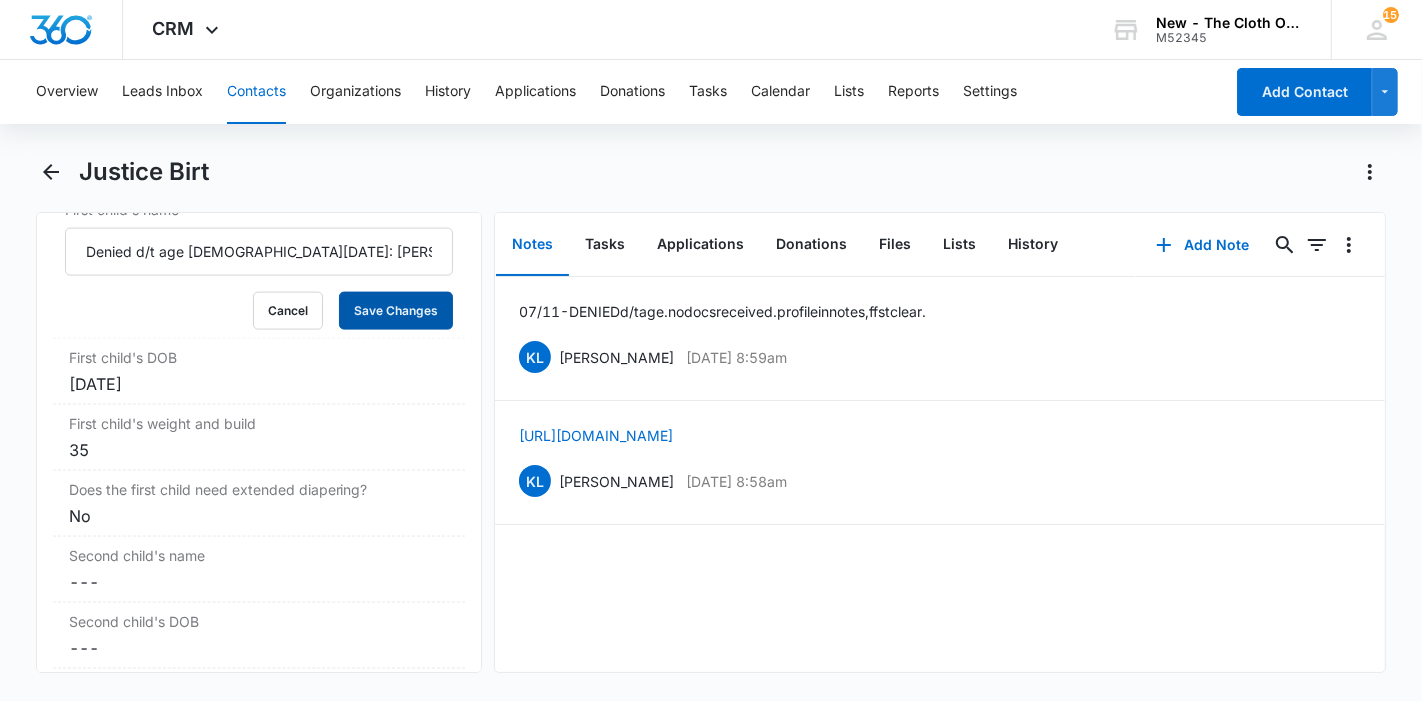 click on "Save Changes" at bounding box center (396, 311) 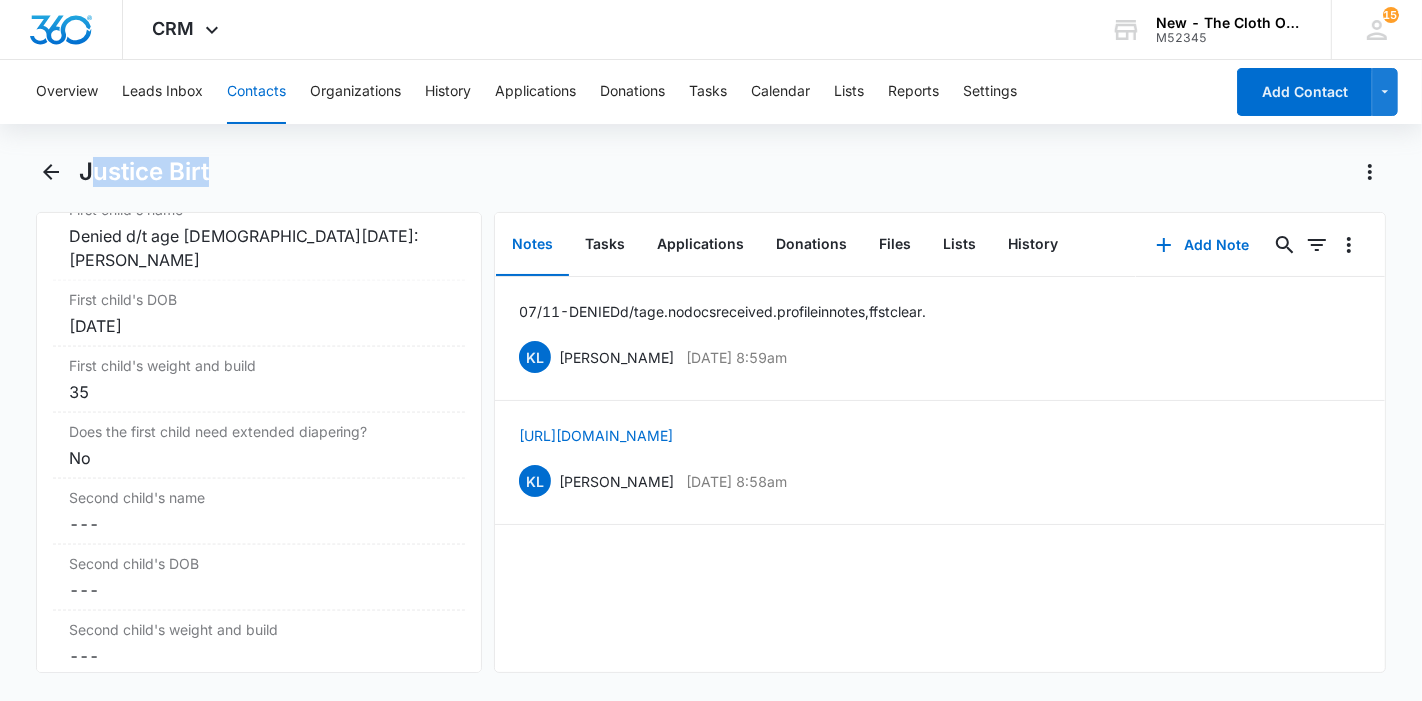 drag, startPoint x: 234, startPoint y: 160, endPoint x: 86, endPoint y: 171, distance: 148.40822 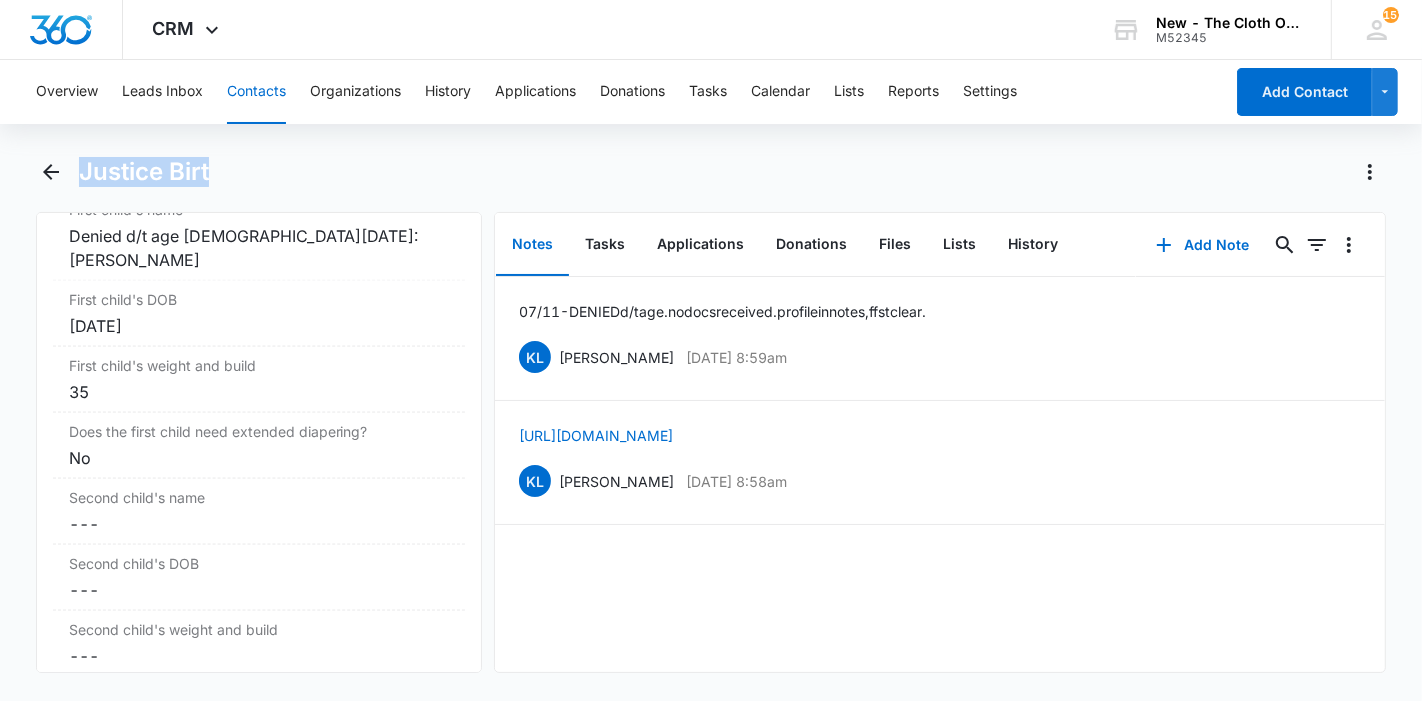 drag, startPoint x: 78, startPoint y: 171, endPoint x: 218, endPoint y: 181, distance: 140.35669 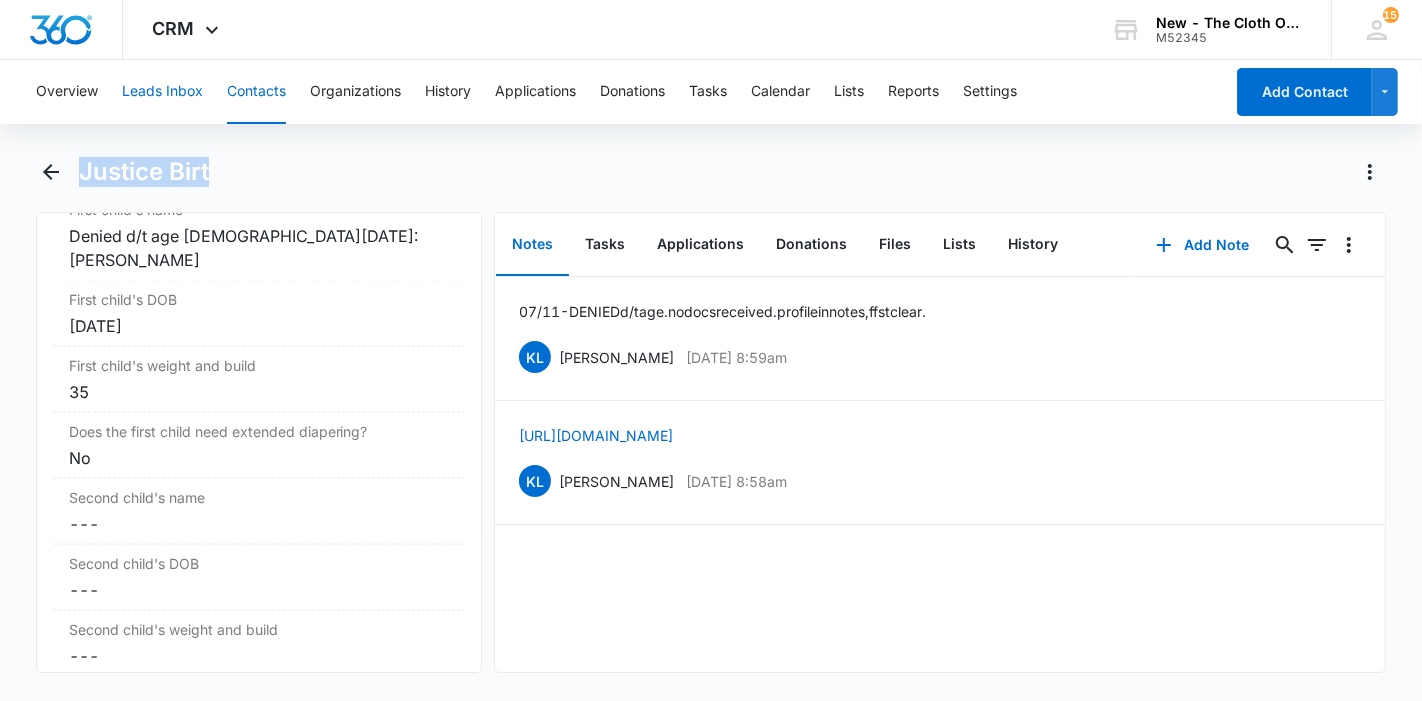 click on "Leads Inbox" at bounding box center (162, 92) 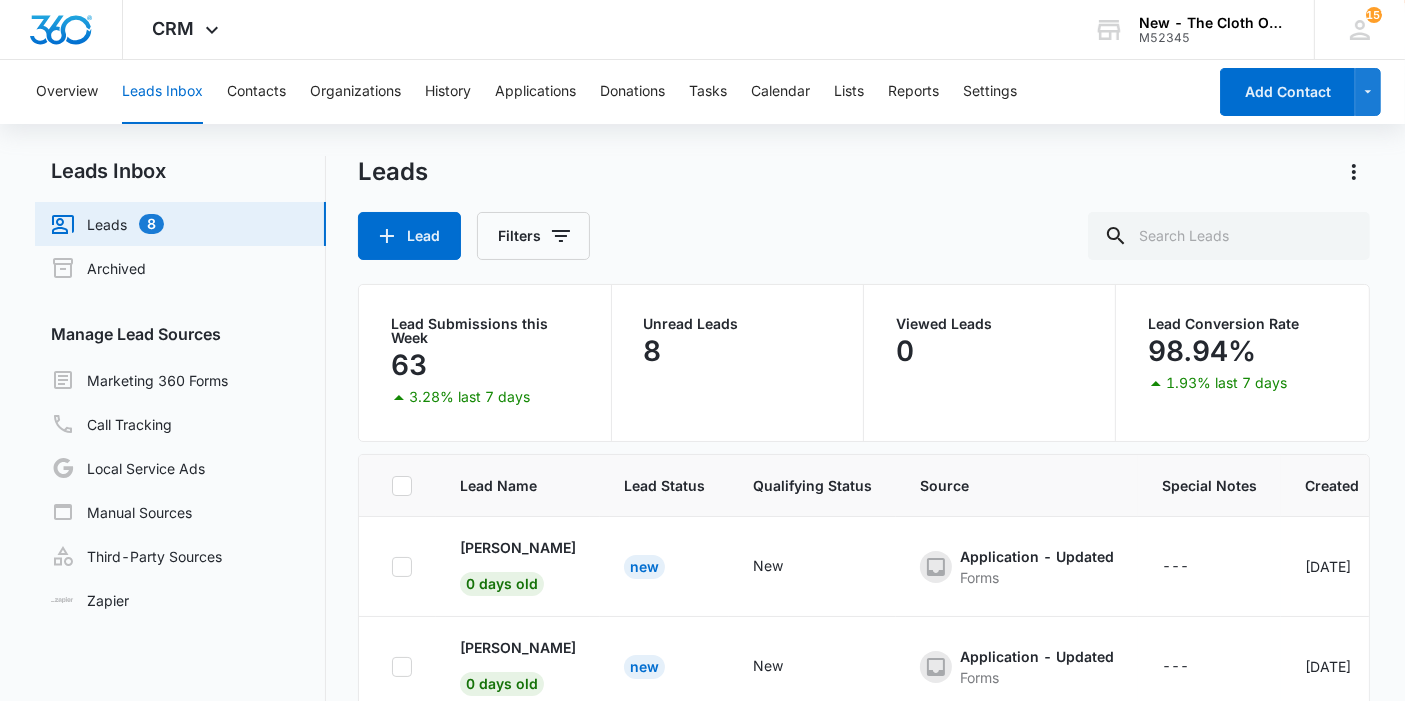 scroll, scrollTop: 530, scrollLeft: 0, axis: vertical 